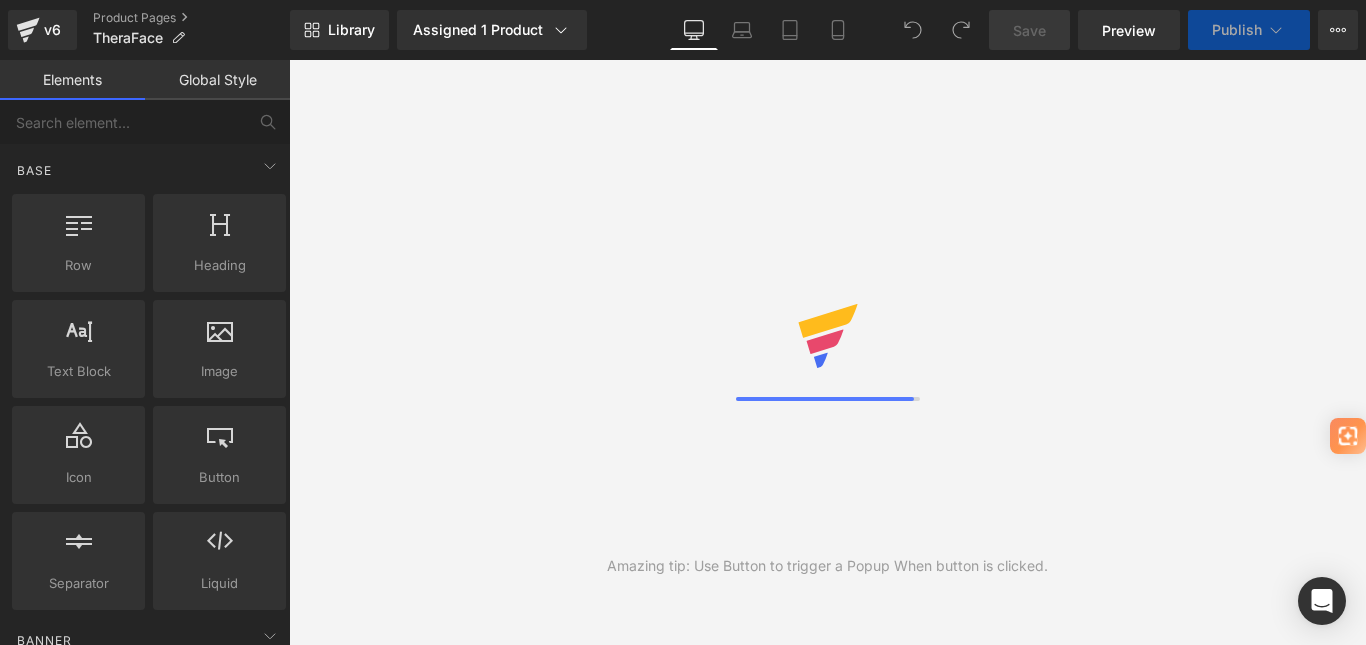 scroll, scrollTop: 0, scrollLeft: 0, axis: both 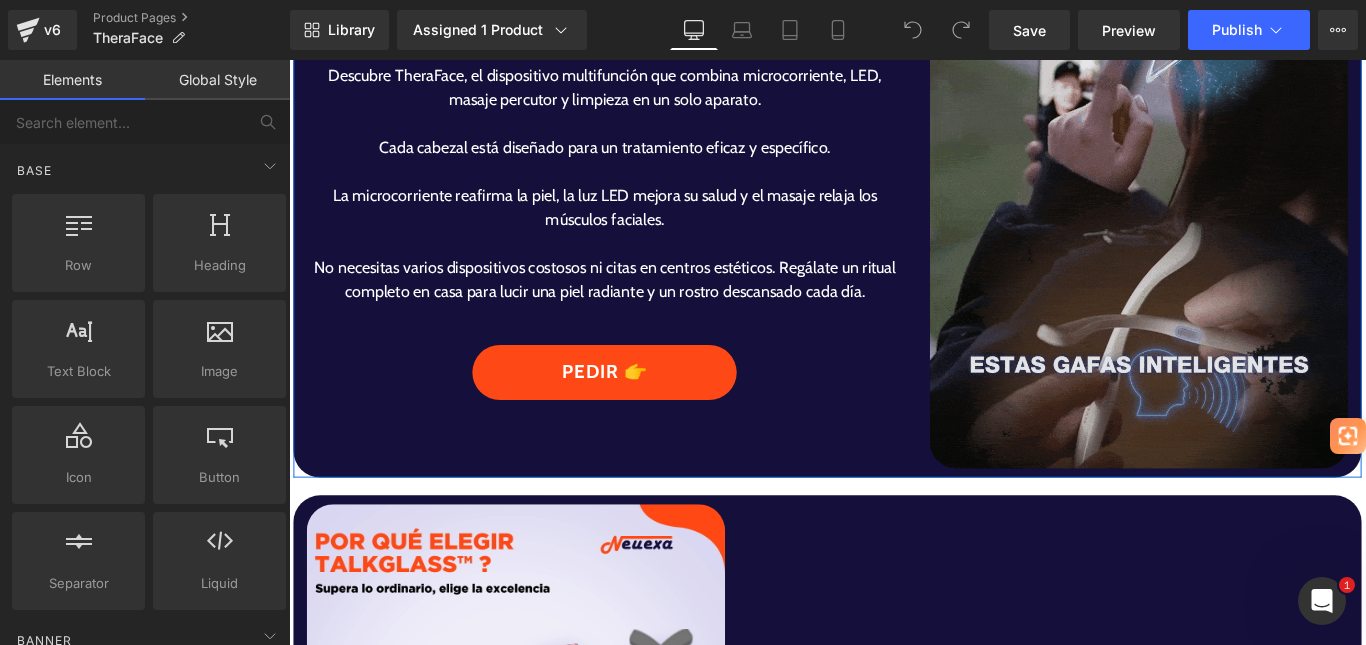 click at bounding box center (1244, 226) 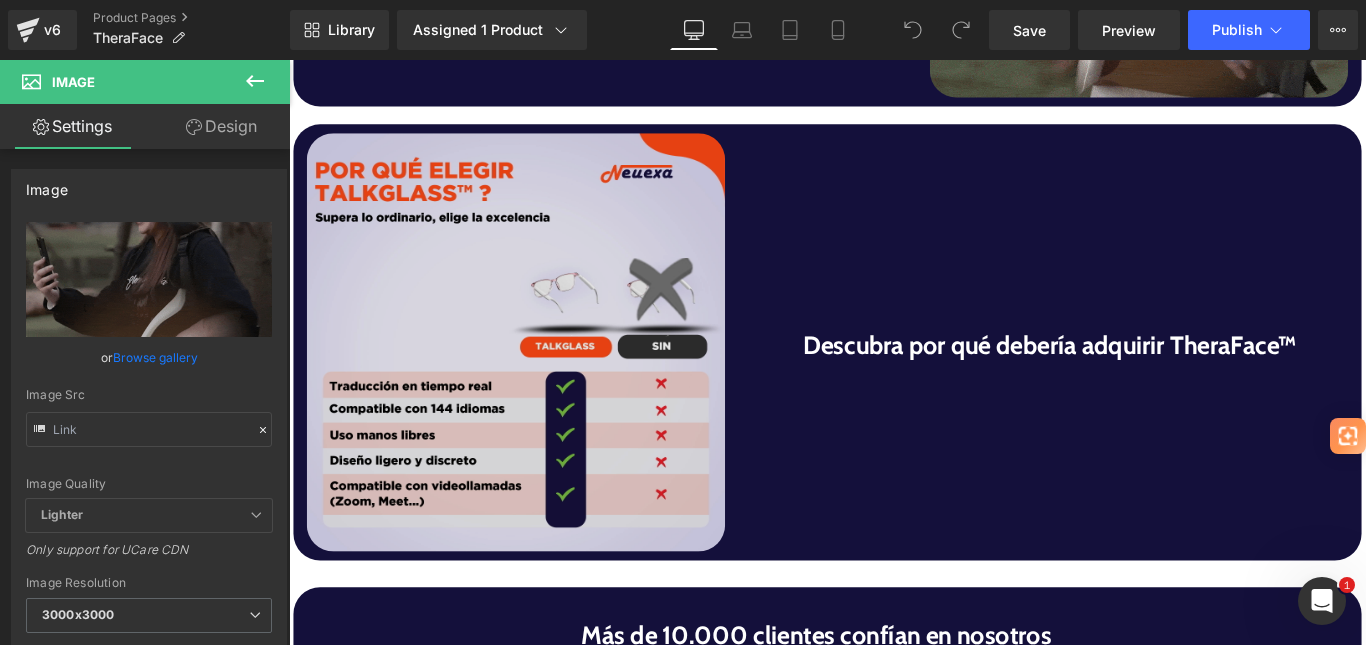 scroll, scrollTop: 1700, scrollLeft: 0, axis: vertical 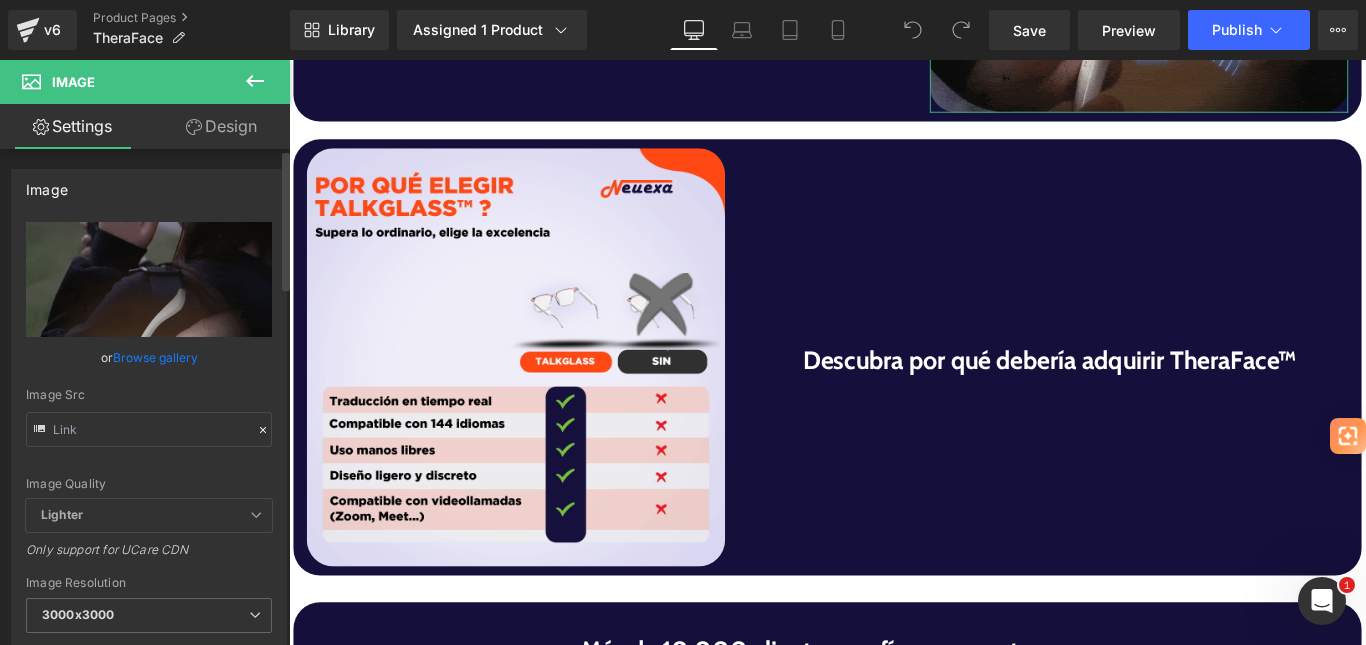 click on "Browse gallery" at bounding box center [155, 357] 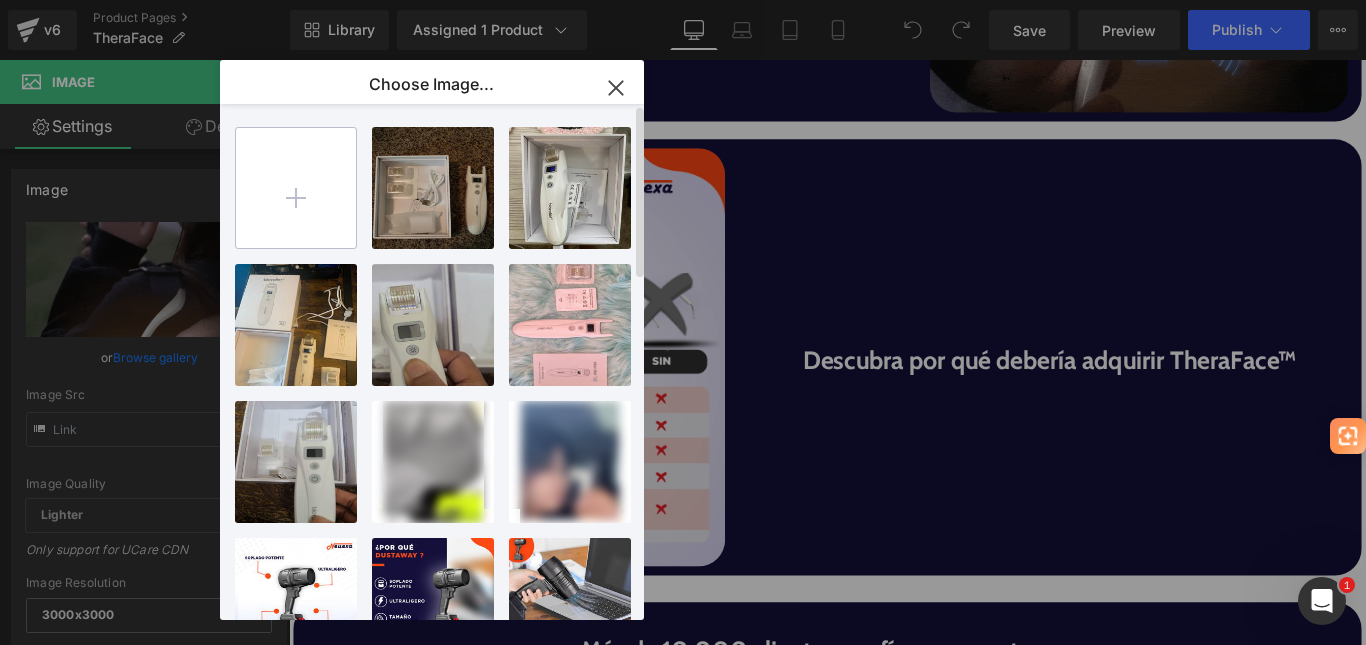 click at bounding box center (296, 188) 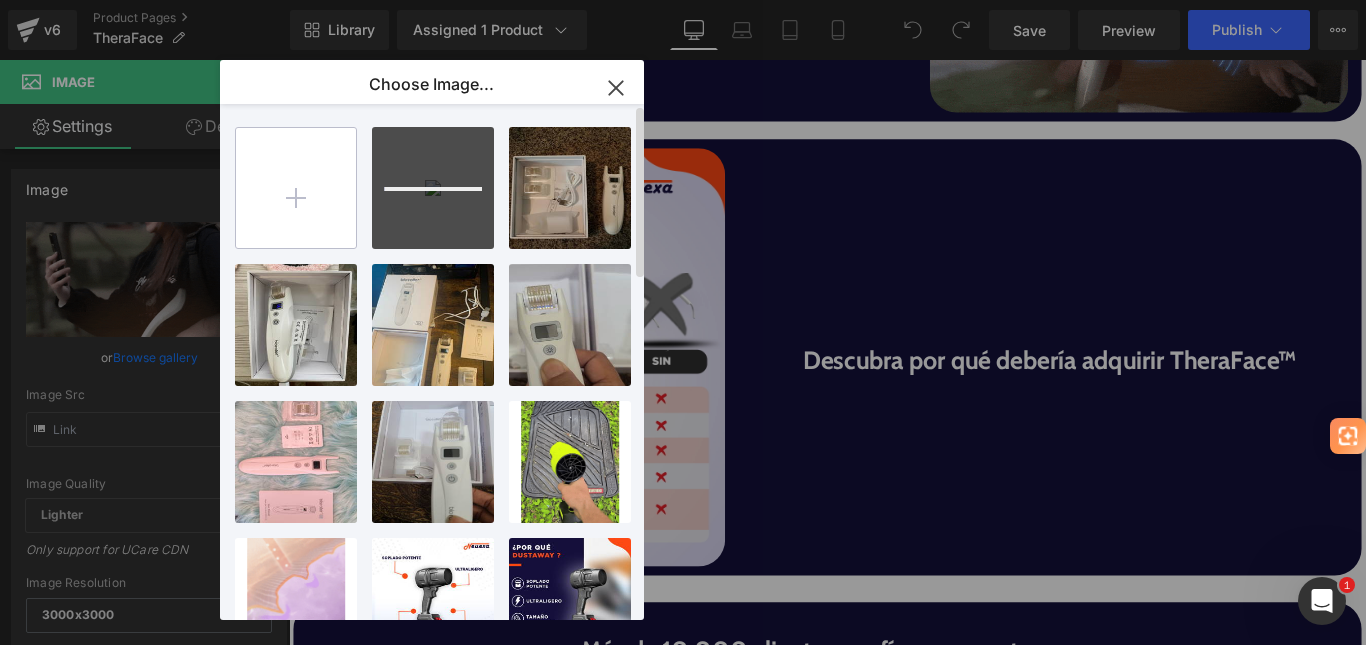 click at bounding box center (296, 188) 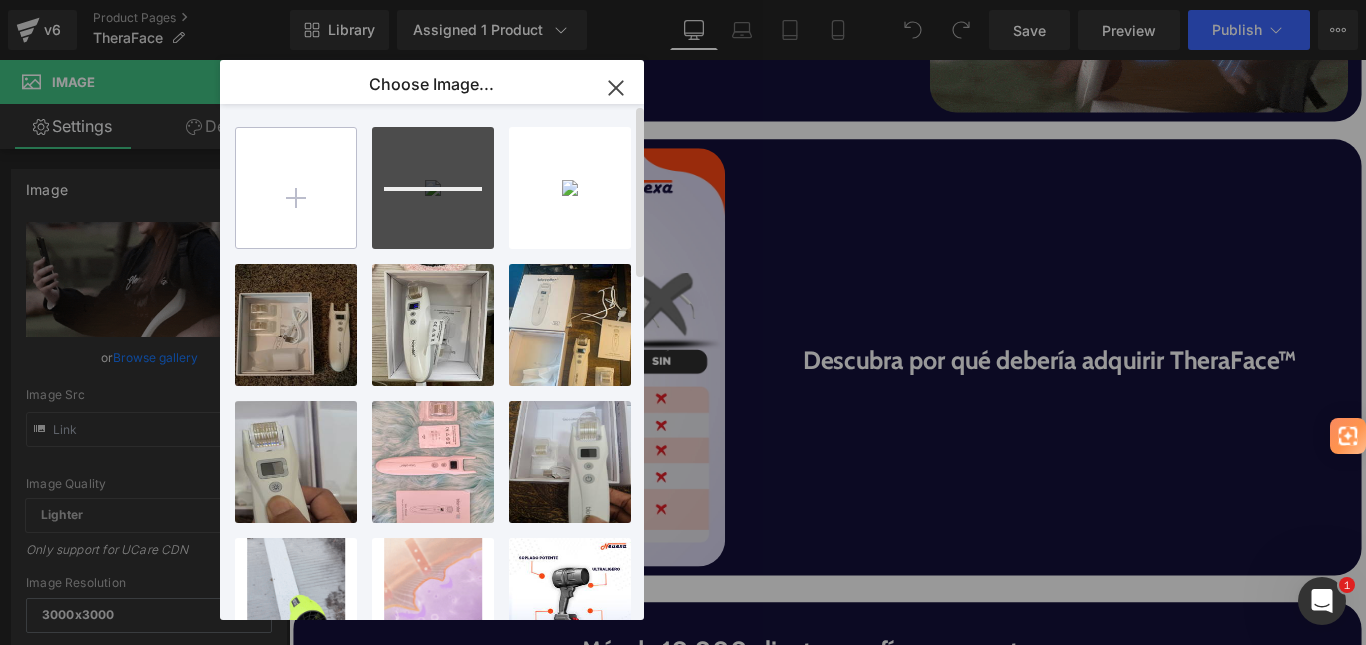 click at bounding box center [296, 188] 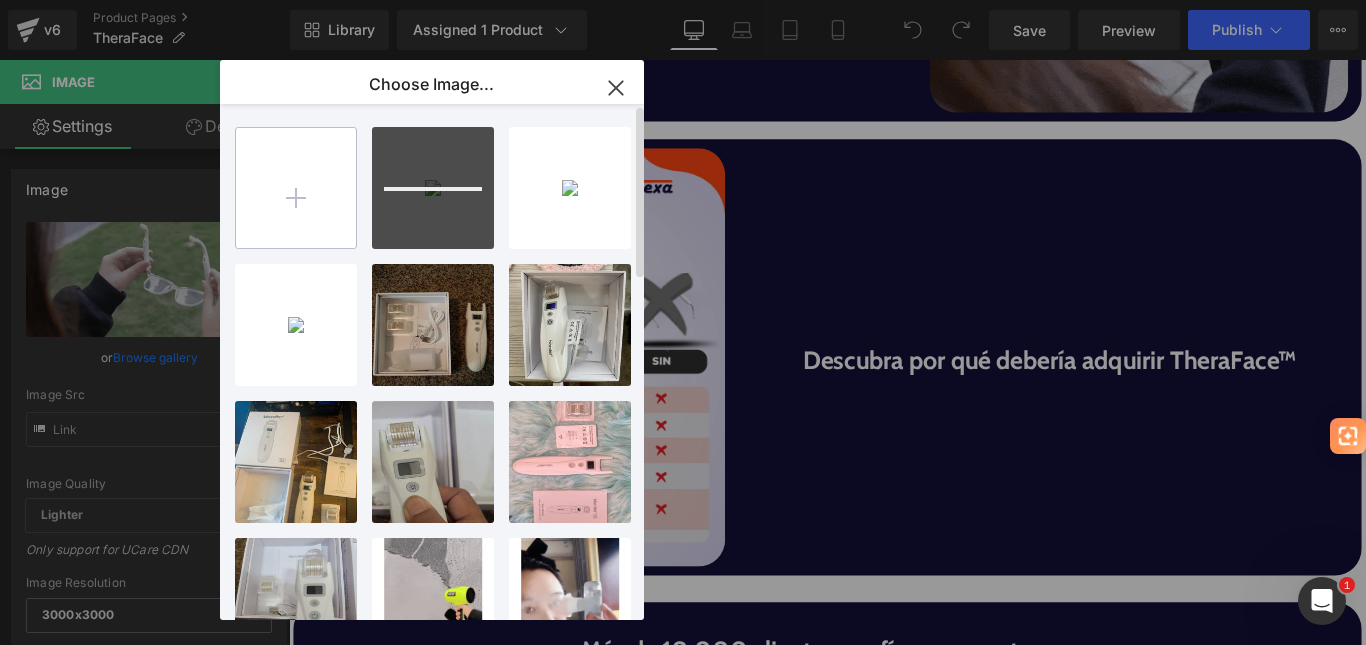 click at bounding box center (296, 188) 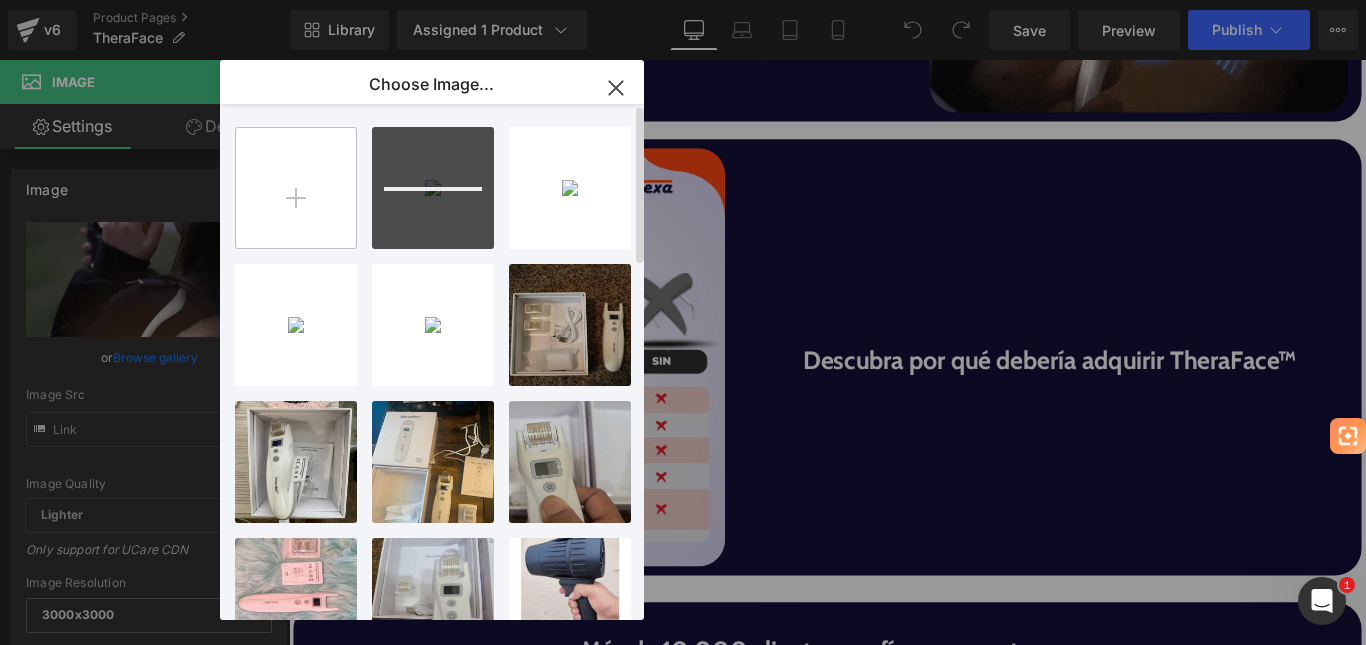 click at bounding box center [296, 188] 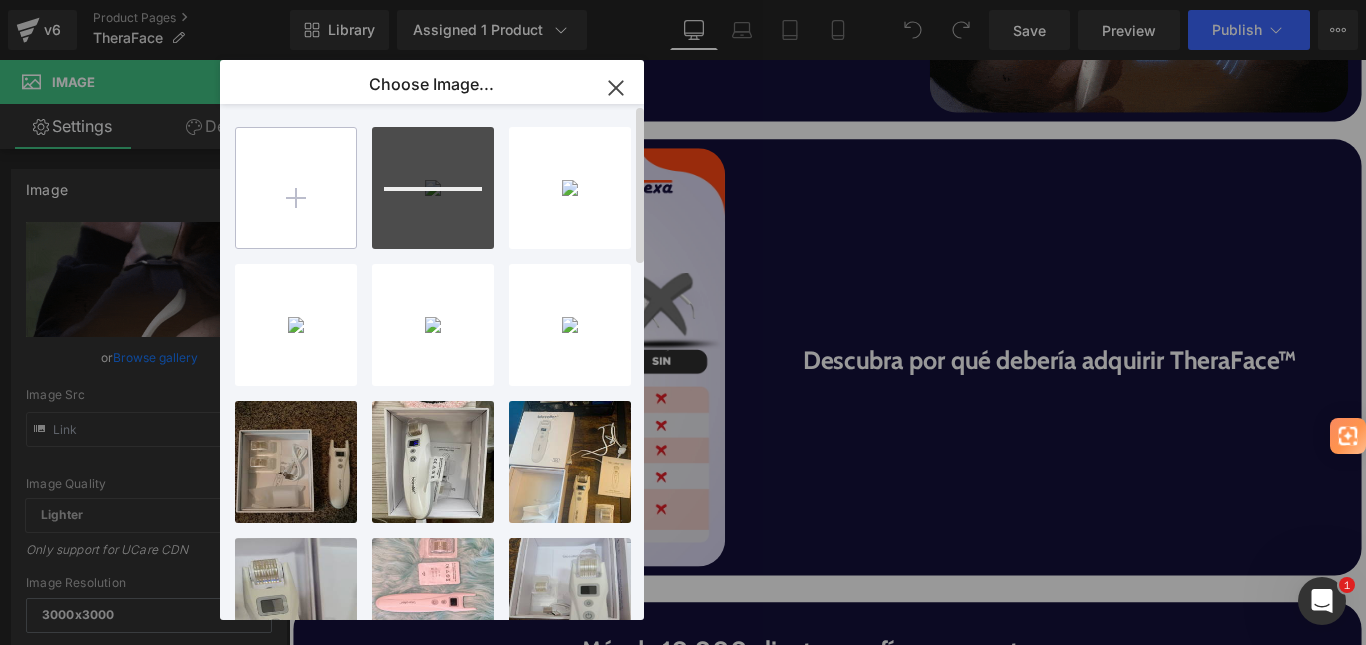 click at bounding box center [296, 188] 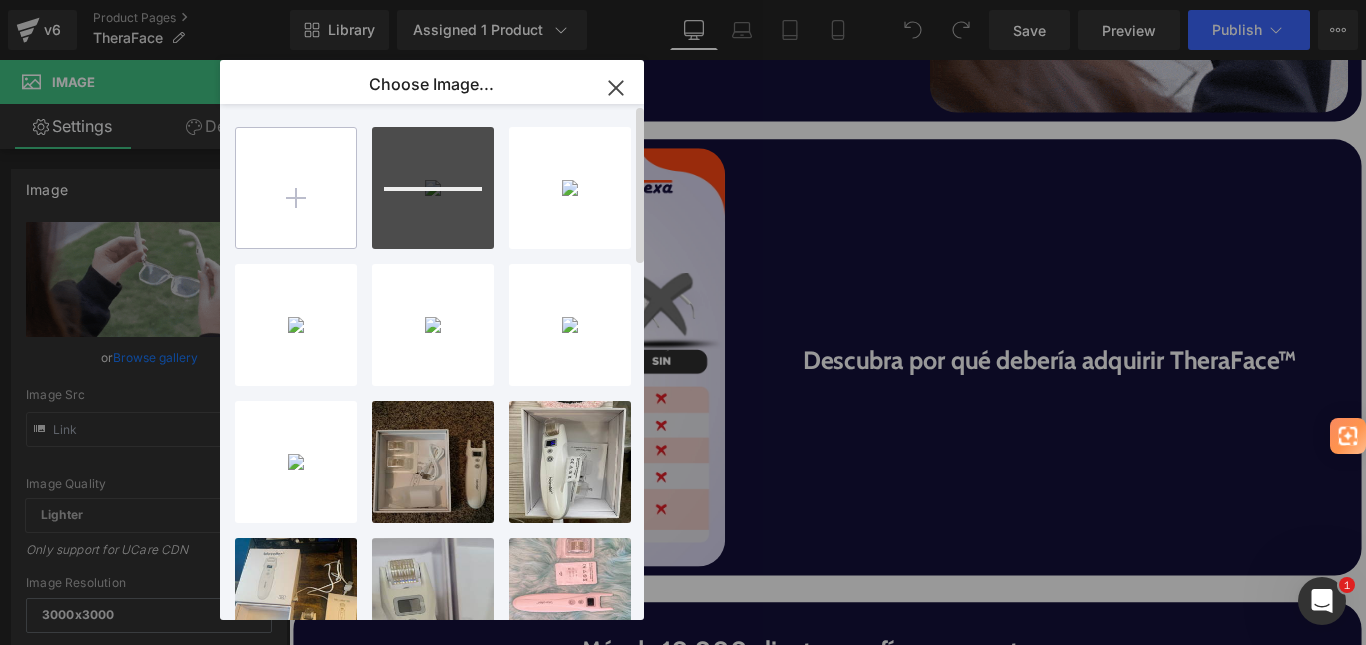 click at bounding box center (296, 188) 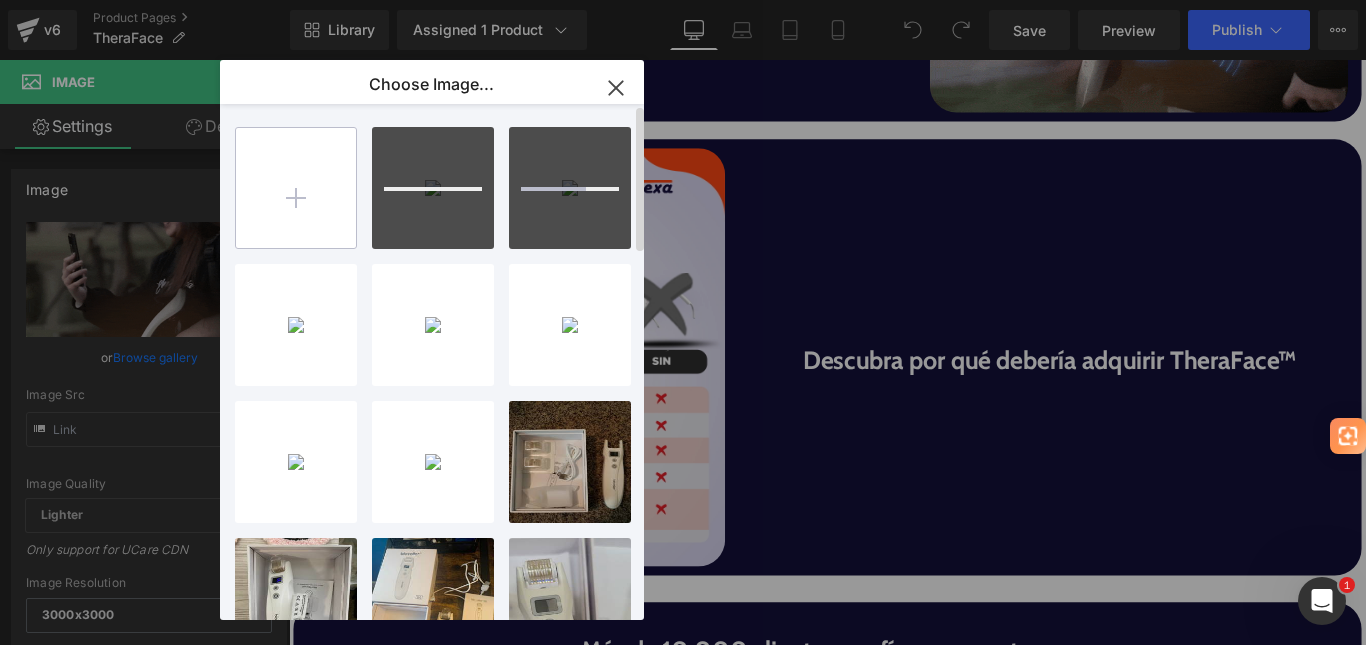 click at bounding box center [296, 188] 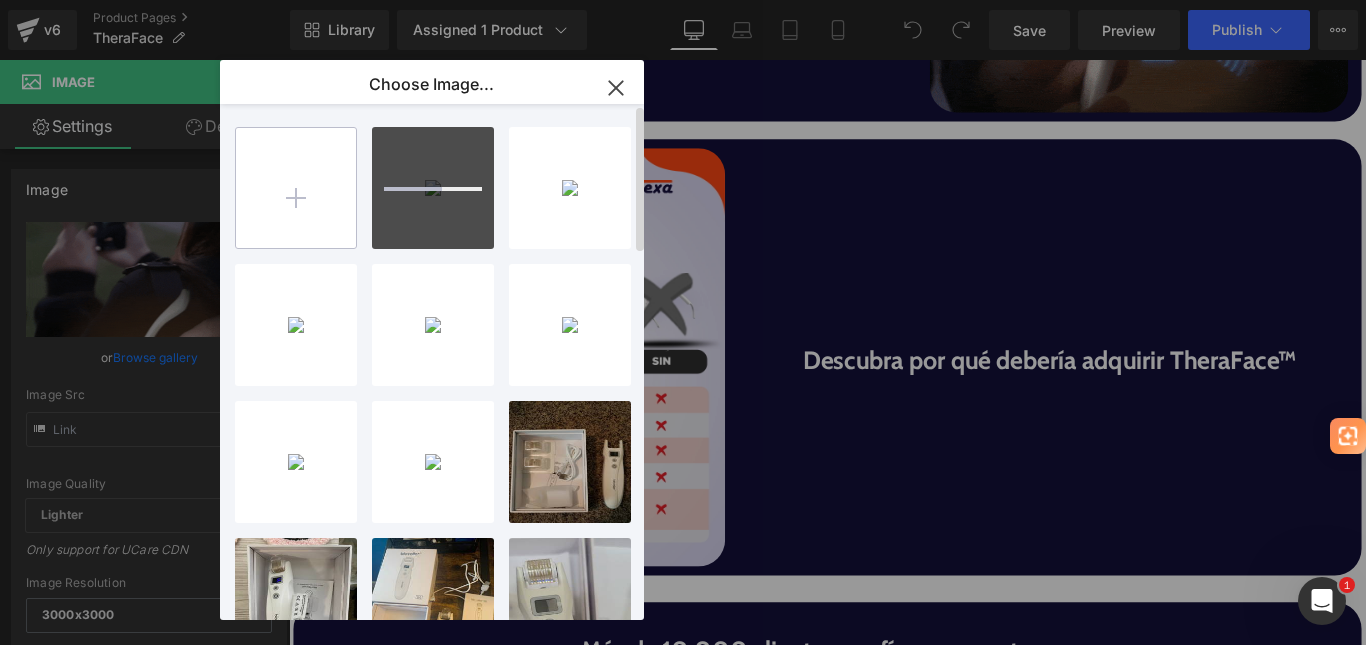 type on "C:\fakepath\8- Theraface .png" 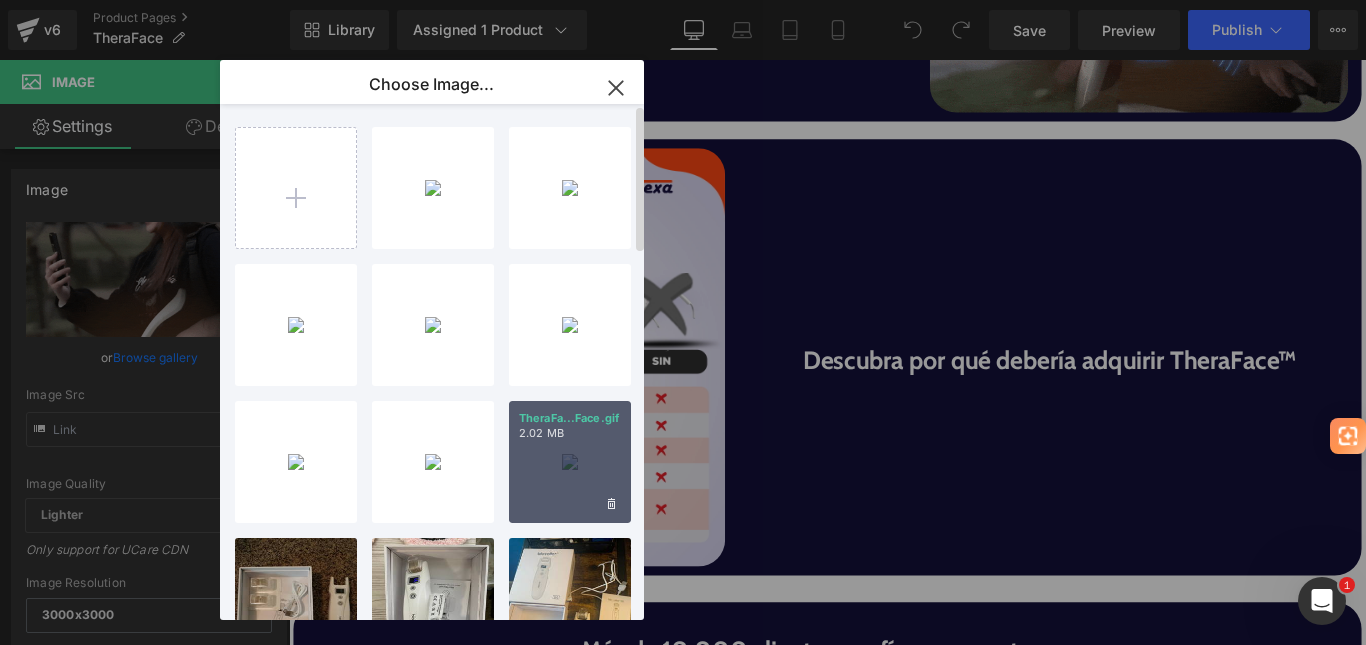 click on "TheraFa...Face.gif 2.02 MB" at bounding box center [570, 462] 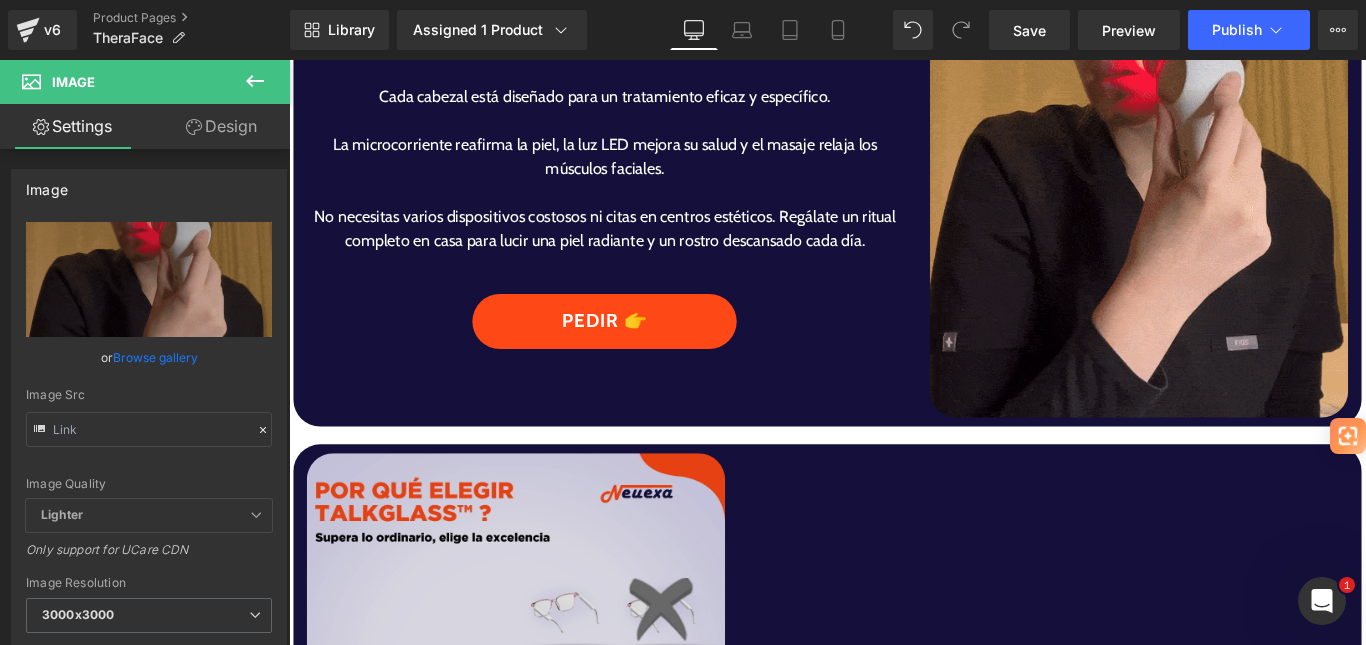 scroll, scrollTop: 1900, scrollLeft: 0, axis: vertical 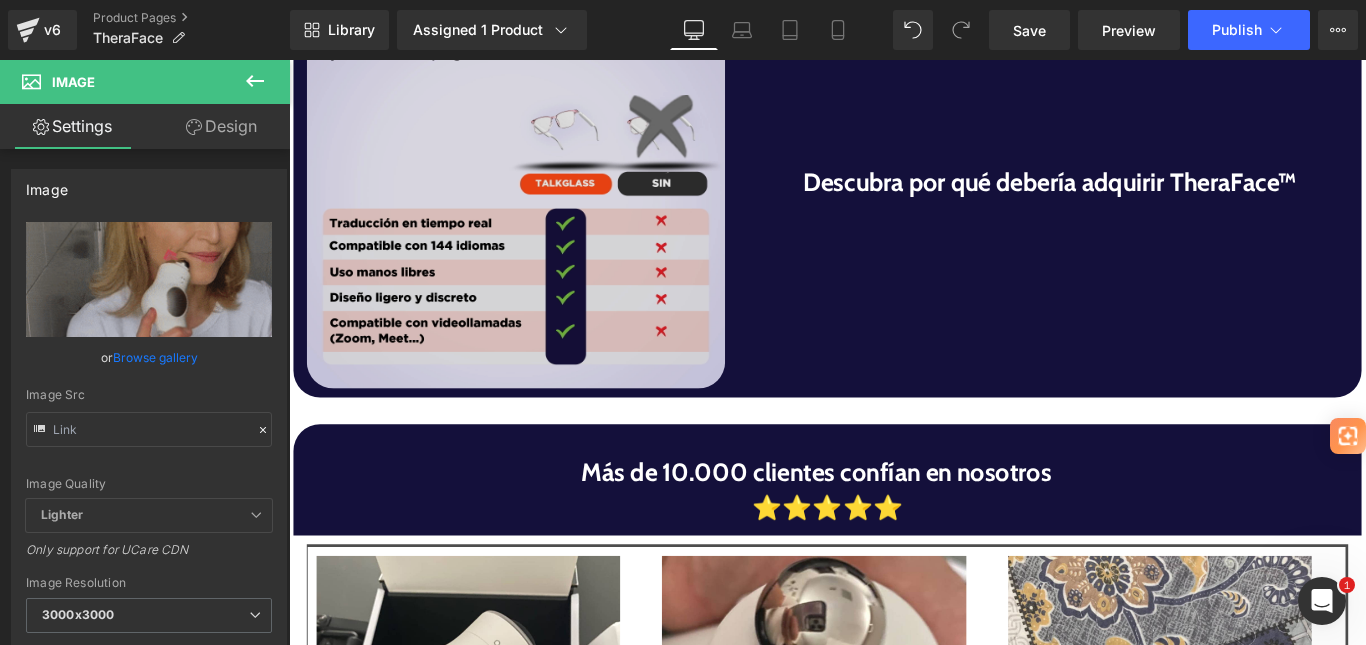 click at bounding box center [544, 194] 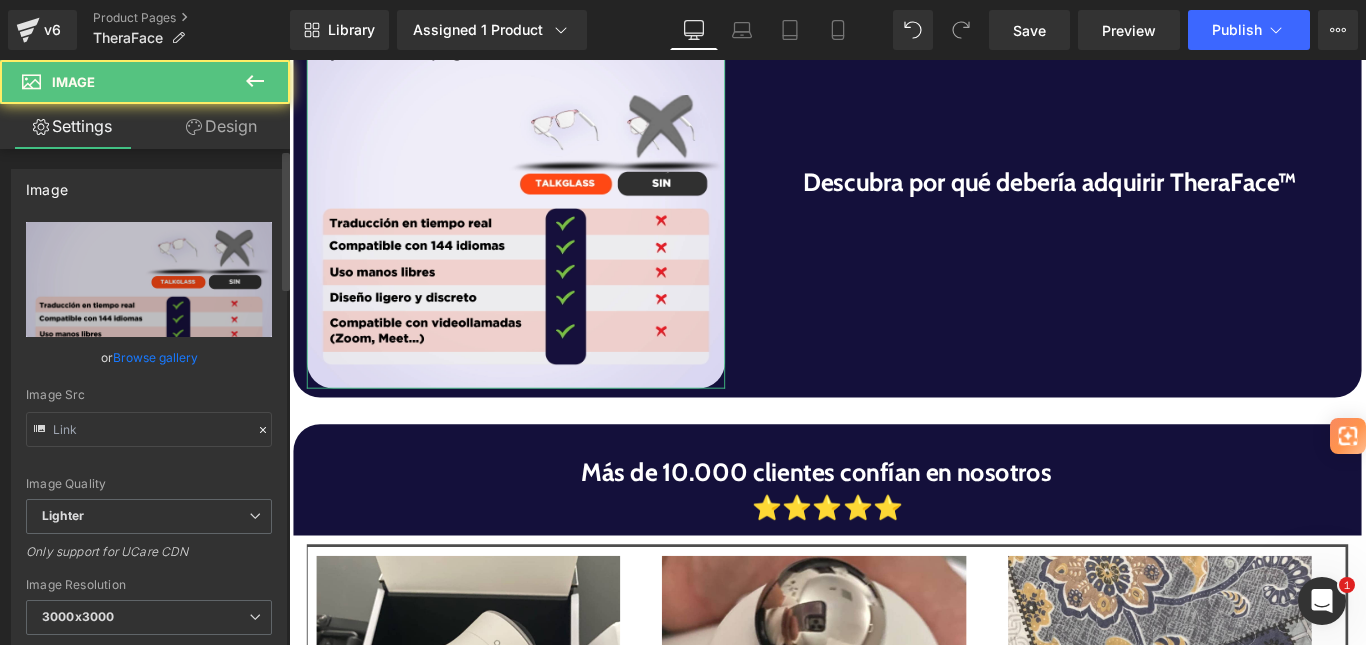click on "Browse gallery" at bounding box center (155, 357) 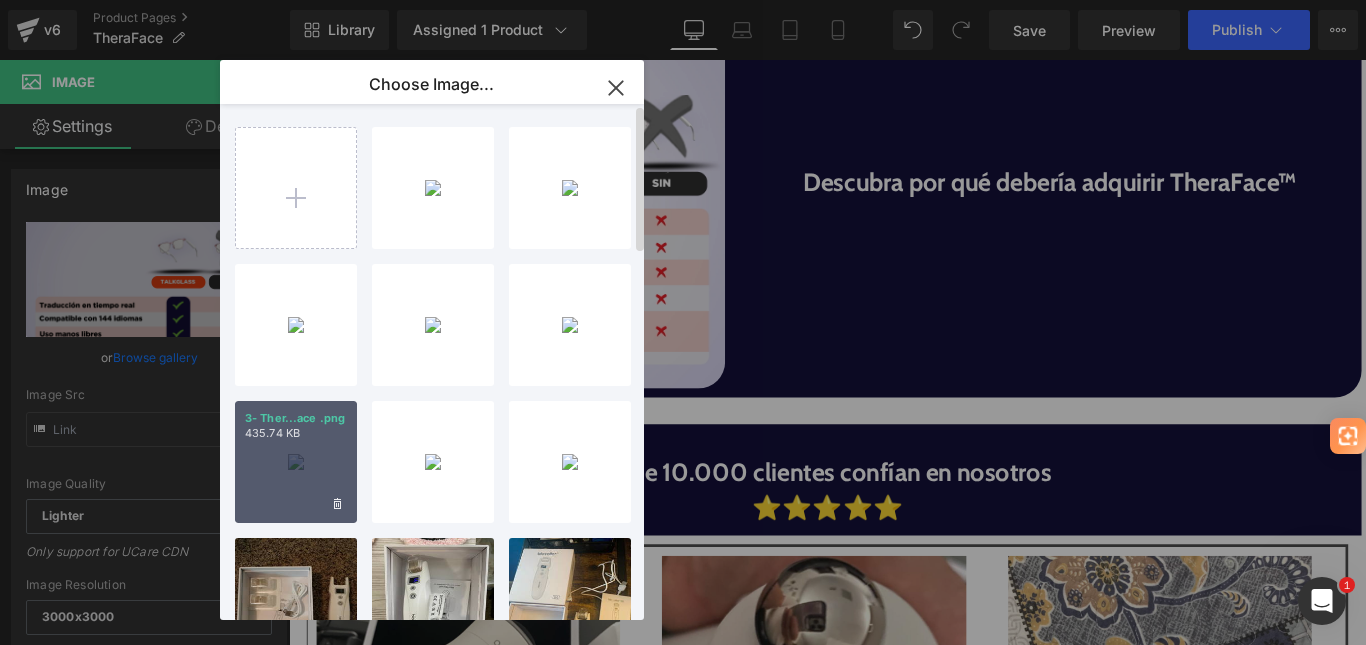 click on "435.74 KB" at bounding box center (296, 433) 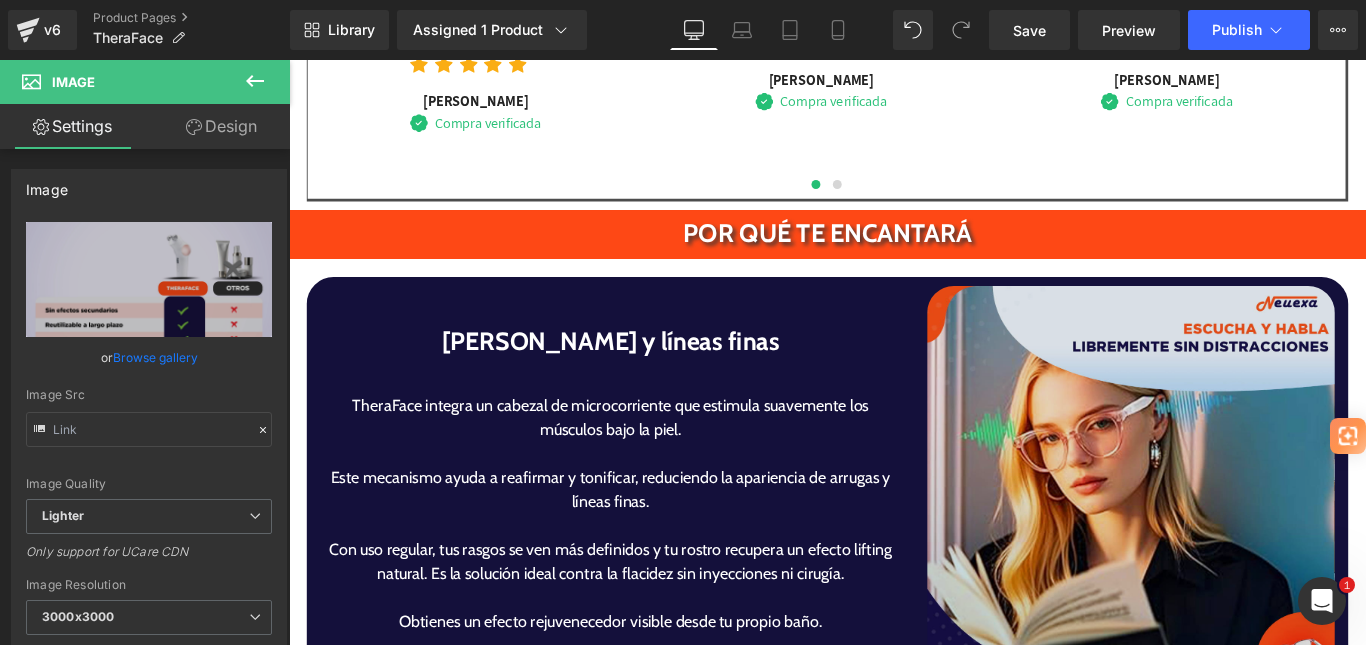 scroll, scrollTop: 3600, scrollLeft: 0, axis: vertical 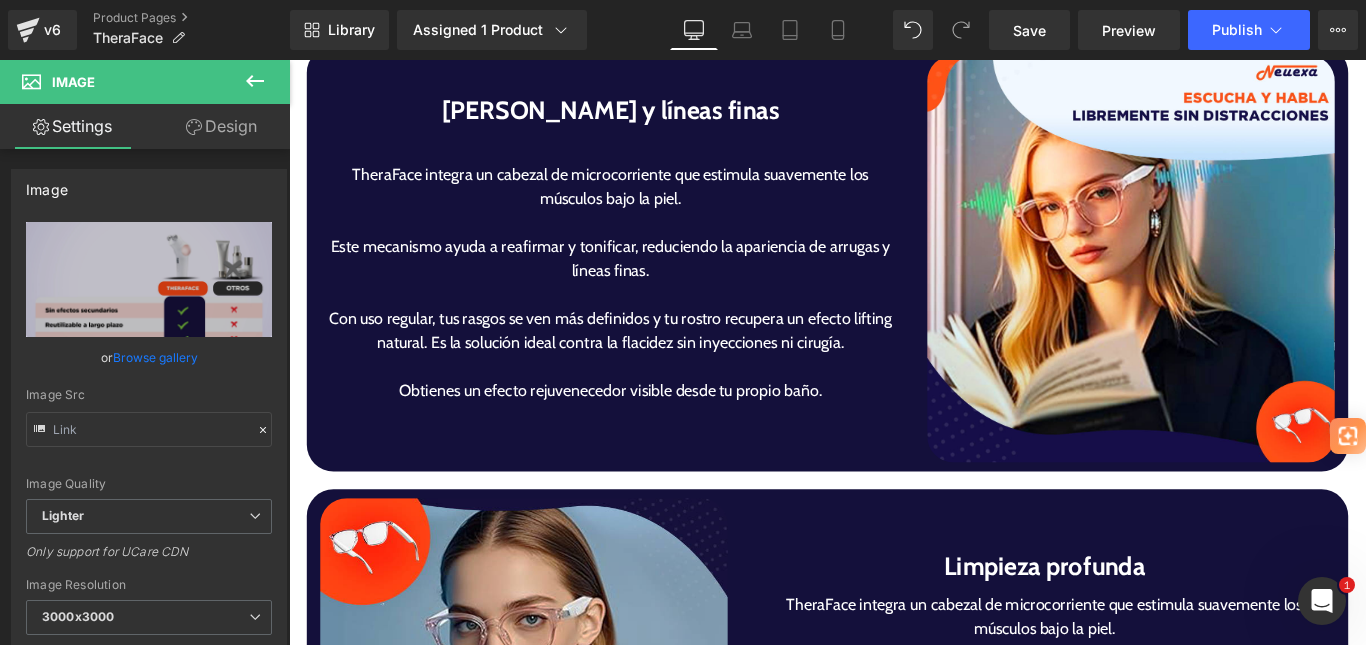 click at bounding box center (1235, 283) 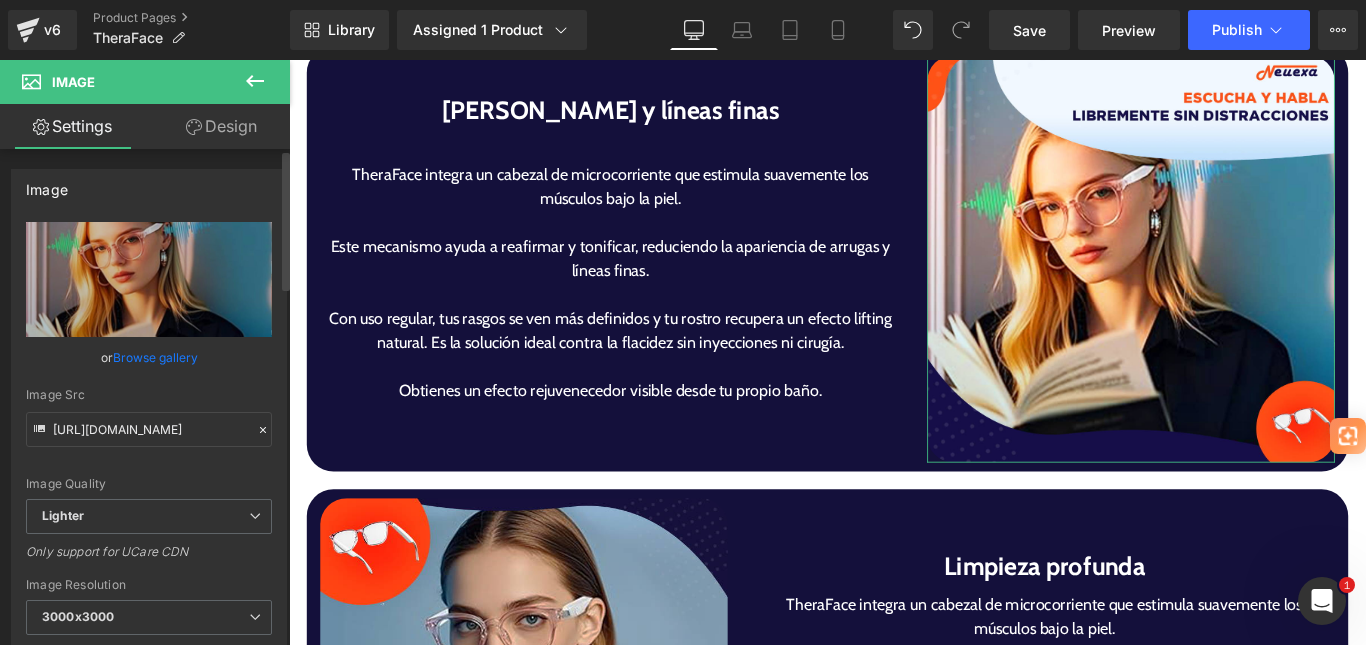 click on "Browse gallery" at bounding box center (155, 357) 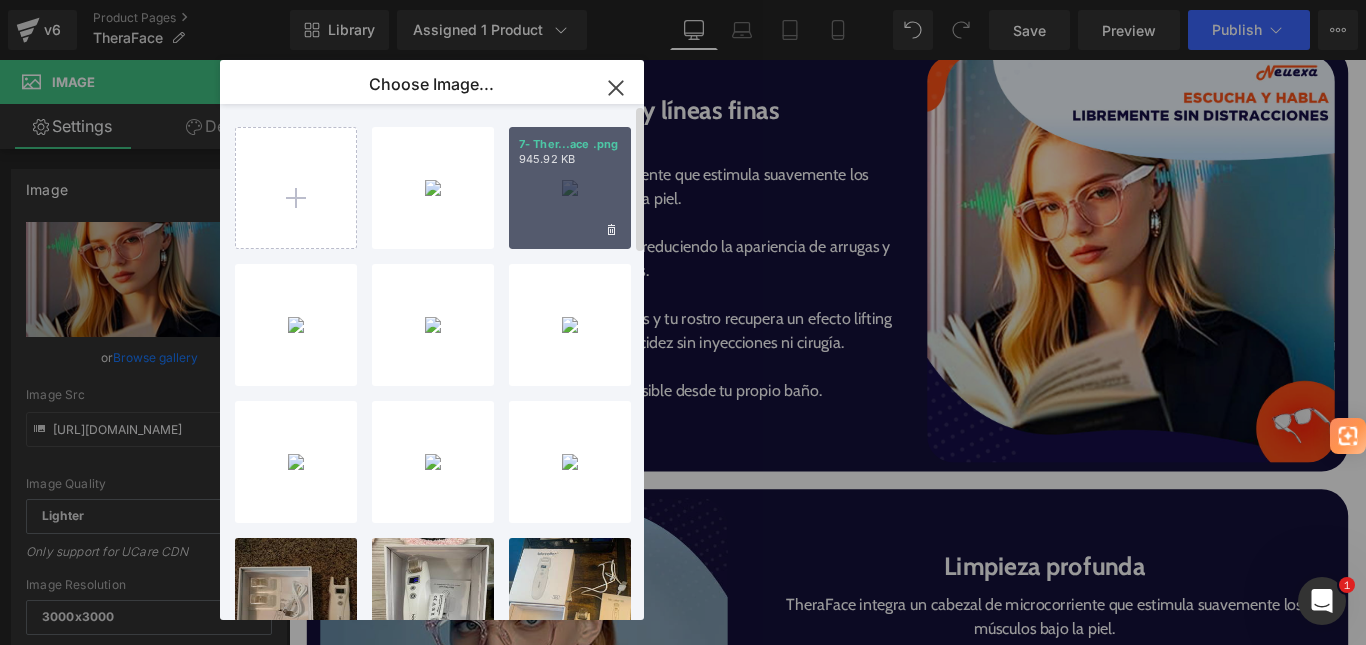 click on "7- Ther...ace .png 945.92 KB" at bounding box center [570, 188] 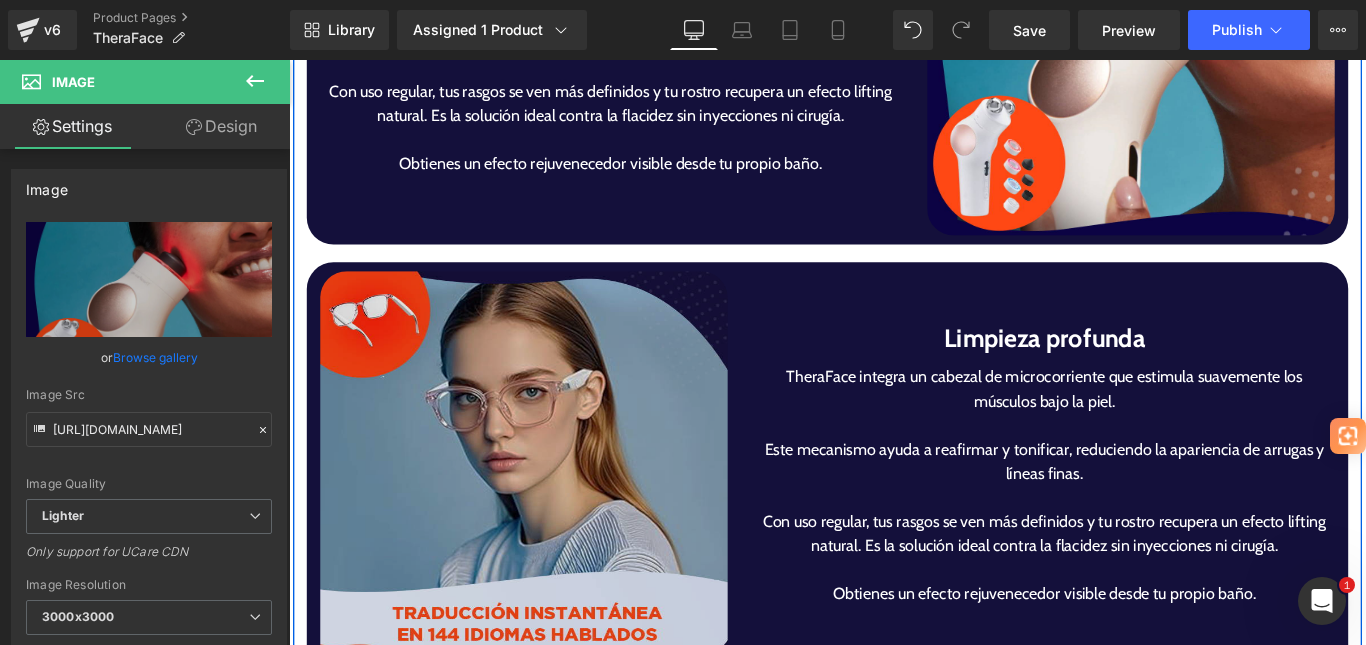 scroll, scrollTop: 4000, scrollLeft: 0, axis: vertical 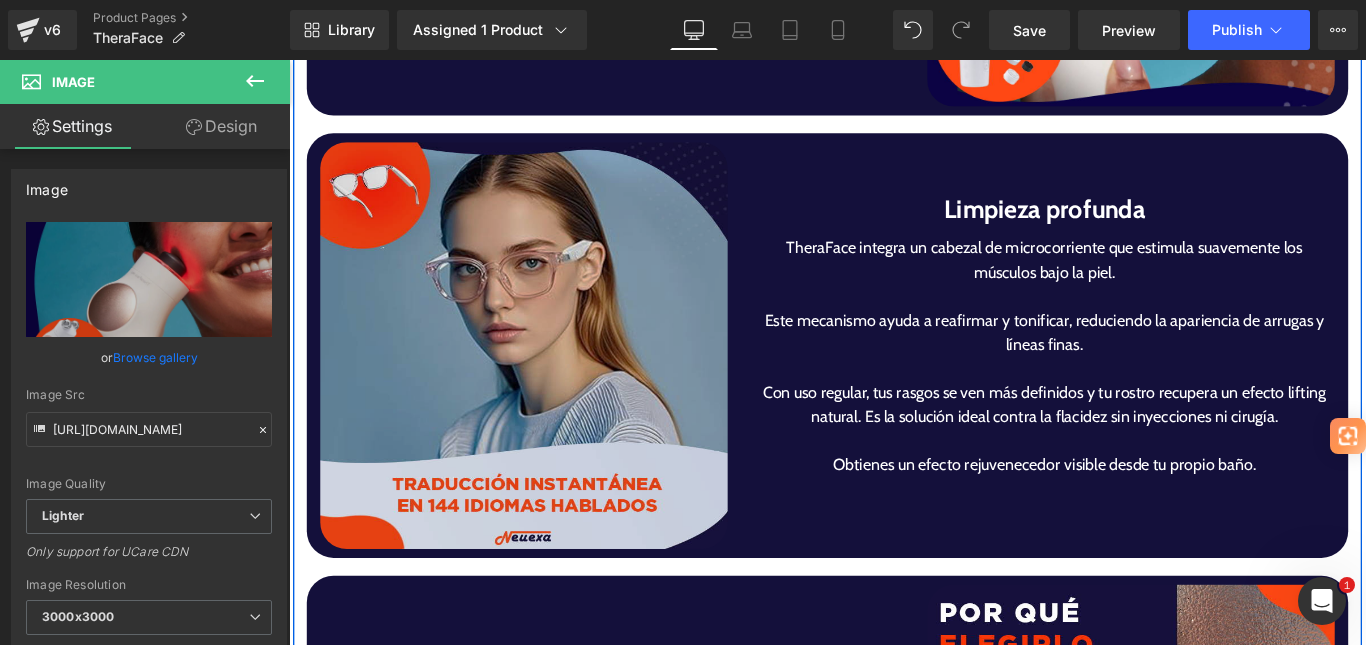 click at bounding box center [553, 381] 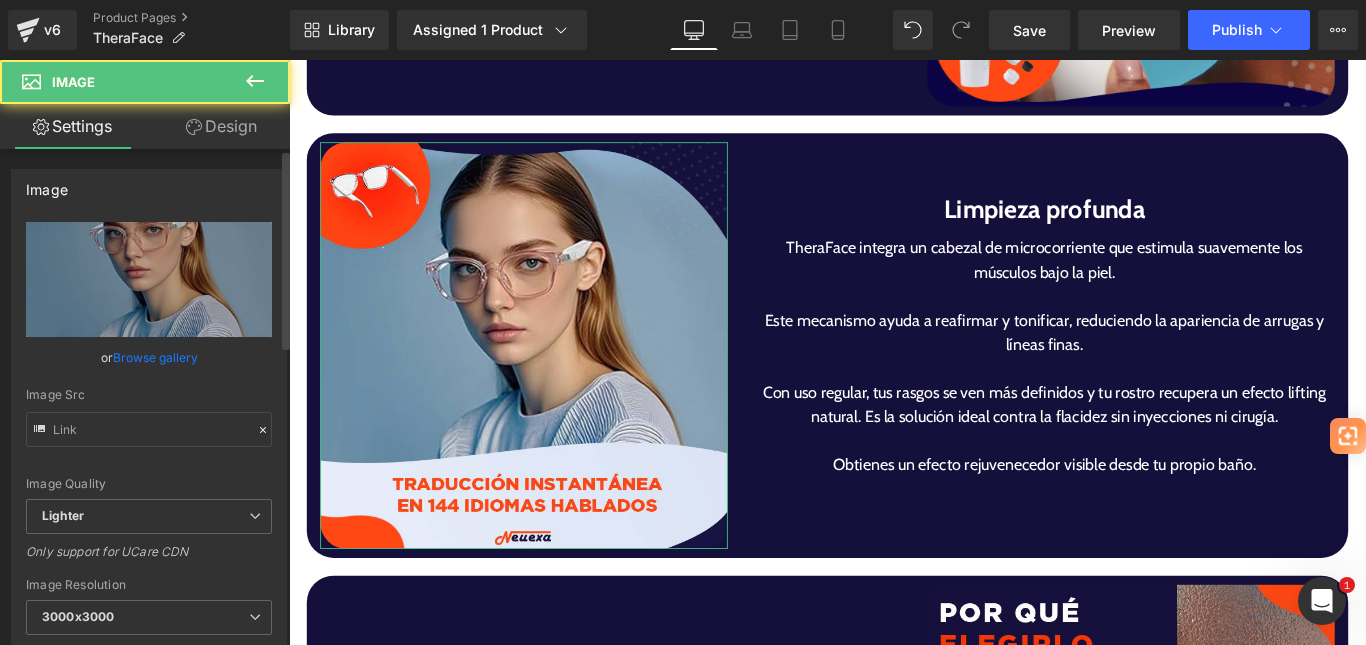 click on "Browse gallery" at bounding box center (155, 357) 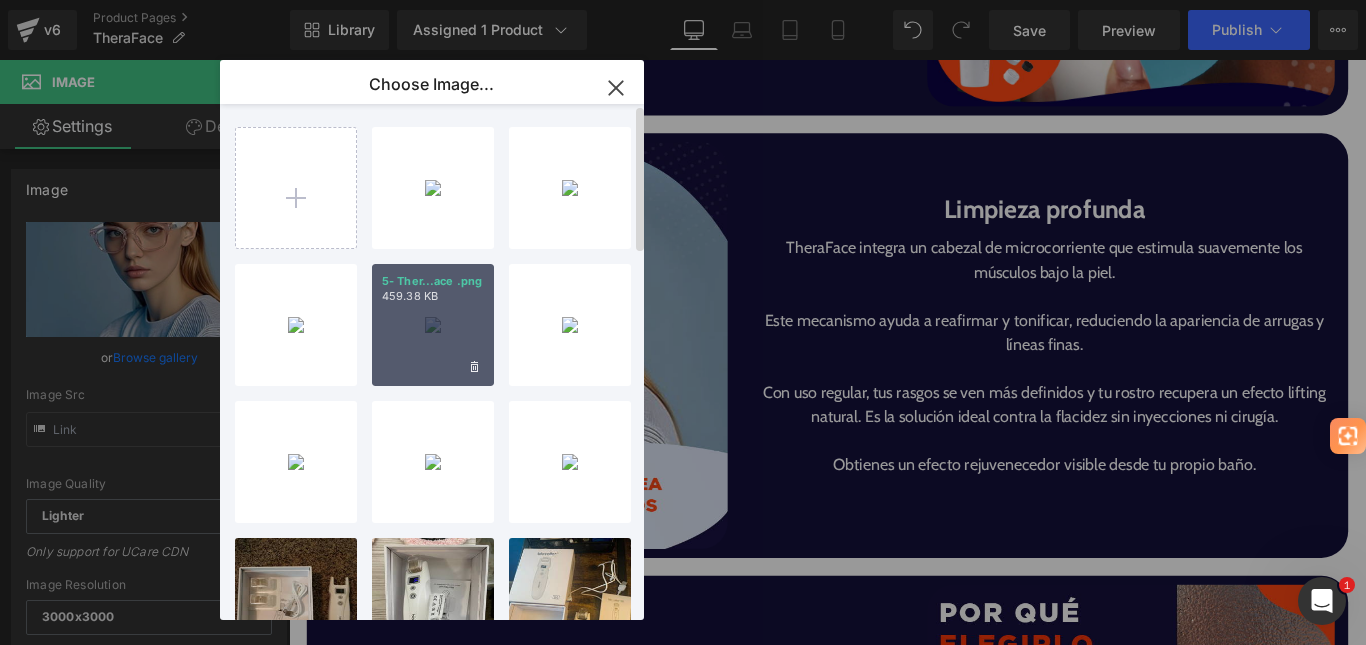 click on "5- Ther...ace .png 459.38 KB" at bounding box center [433, 325] 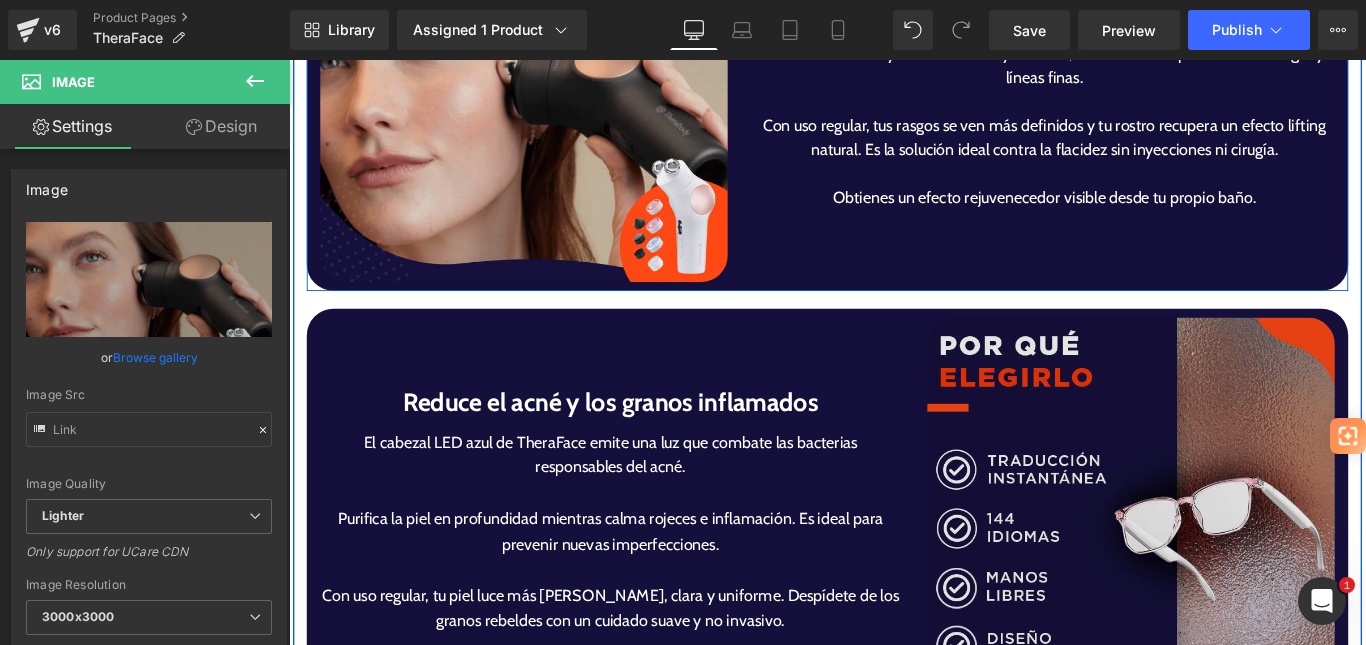scroll, scrollTop: 4500, scrollLeft: 0, axis: vertical 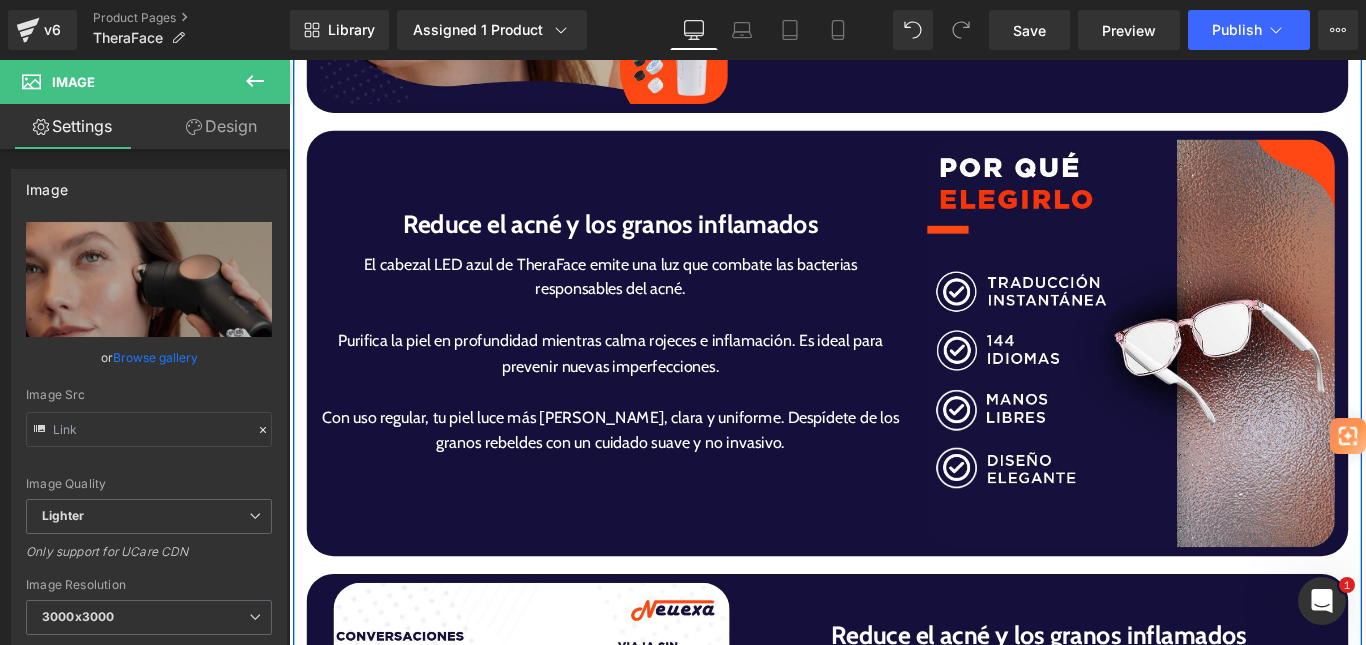 drag, startPoint x: 1150, startPoint y: 395, endPoint x: 354, endPoint y: 359, distance: 796.81366 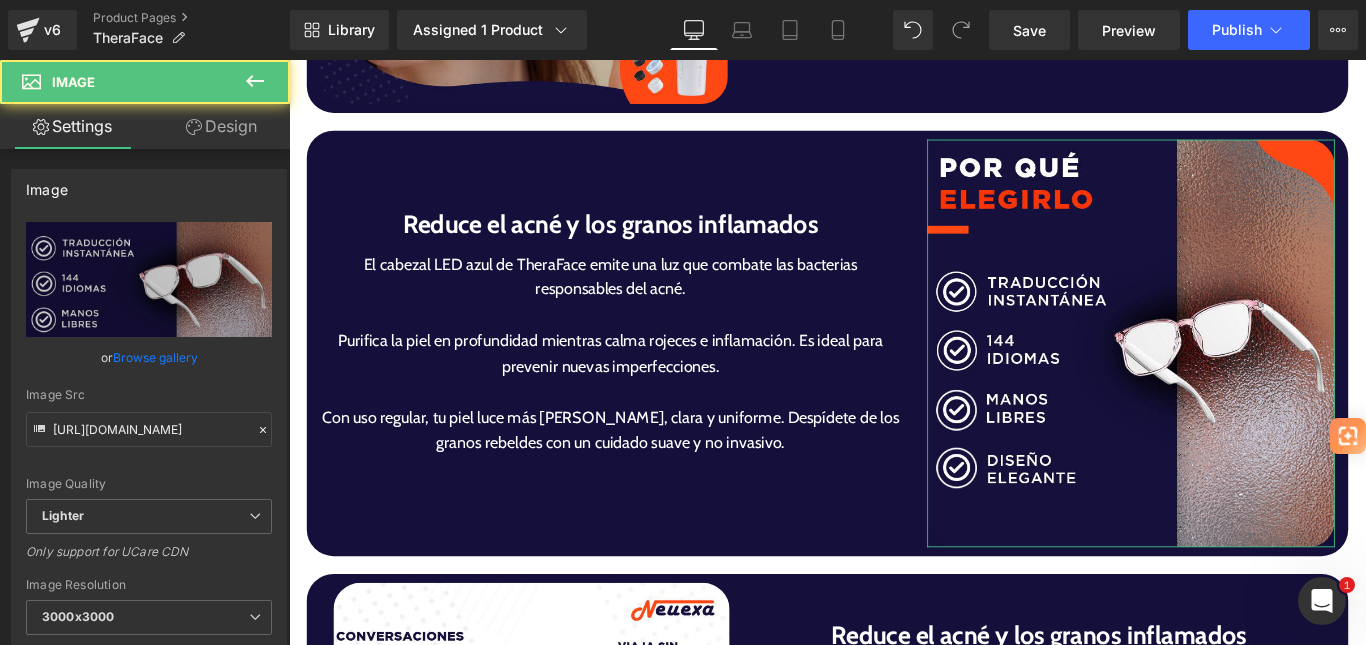 click on "Browse gallery" at bounding box center (155, 357) 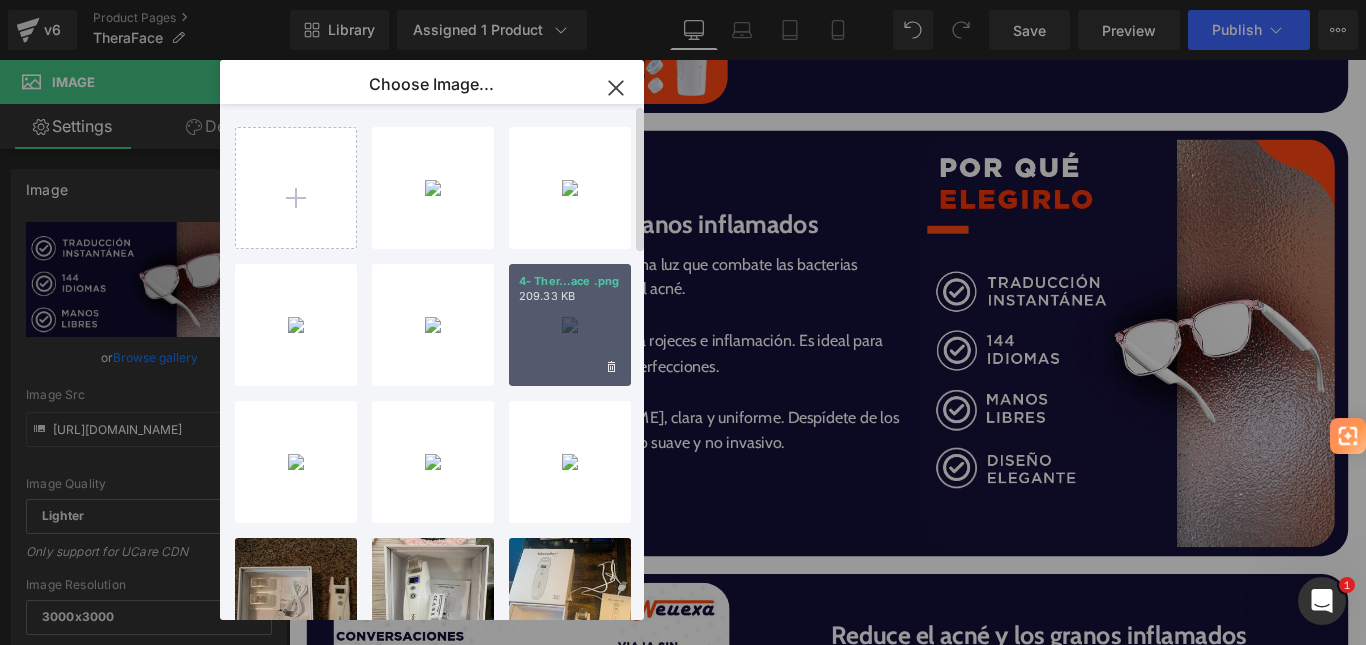 click on "209.33 KB" at bounding box center (570, 296) 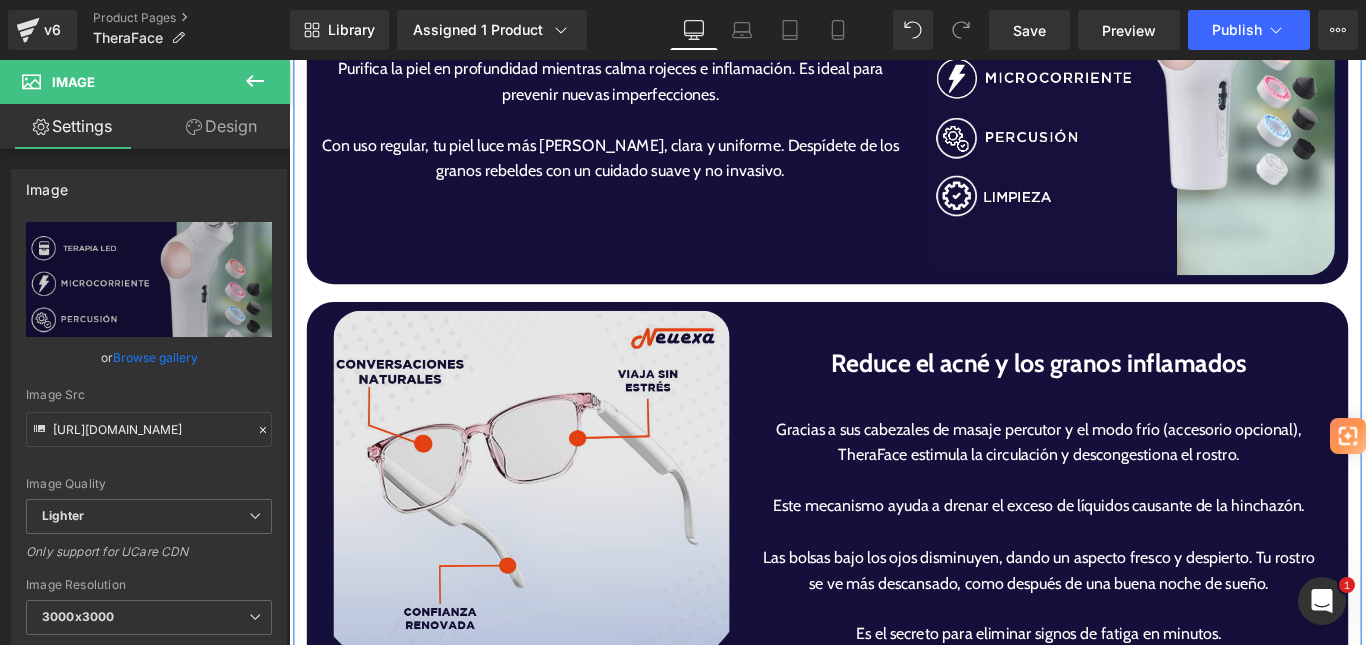 scroll, scrollTop: 5000, scrollLeft: 0, axis: vertical 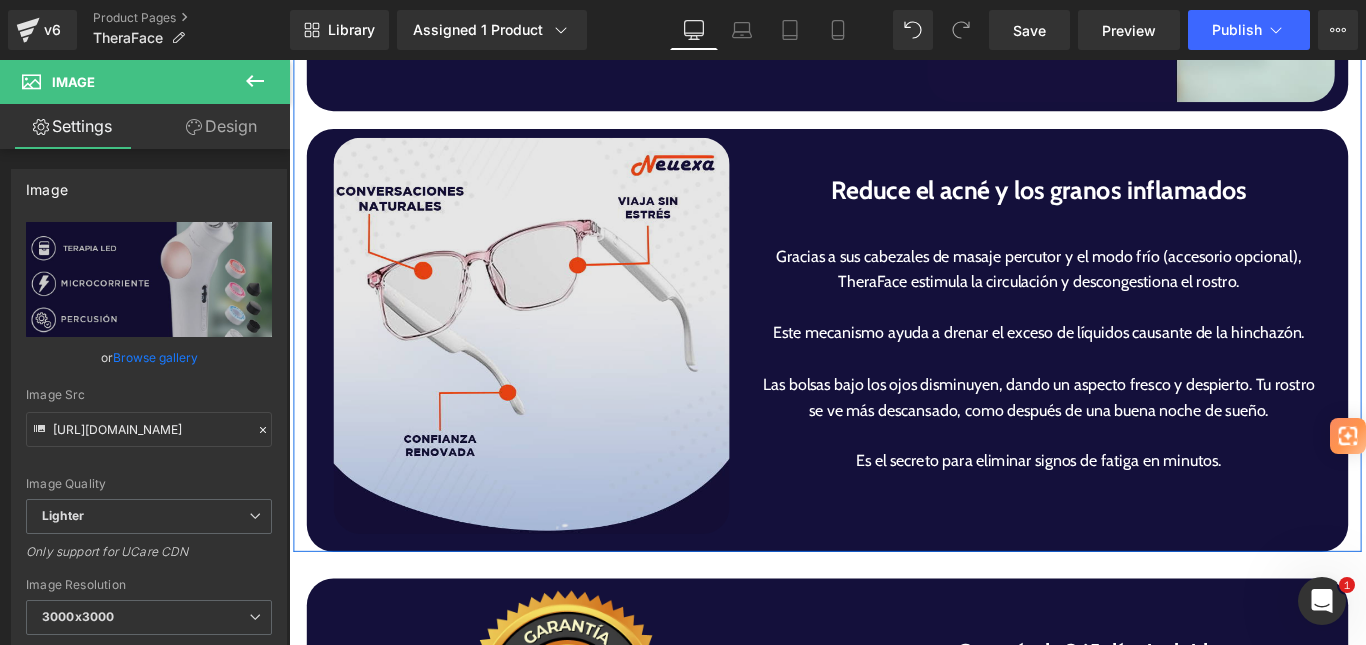 drag, startPoint x: 397, startPoint y: 419, endPoint x: 505, endPoint y: 430, distance: 108.55874 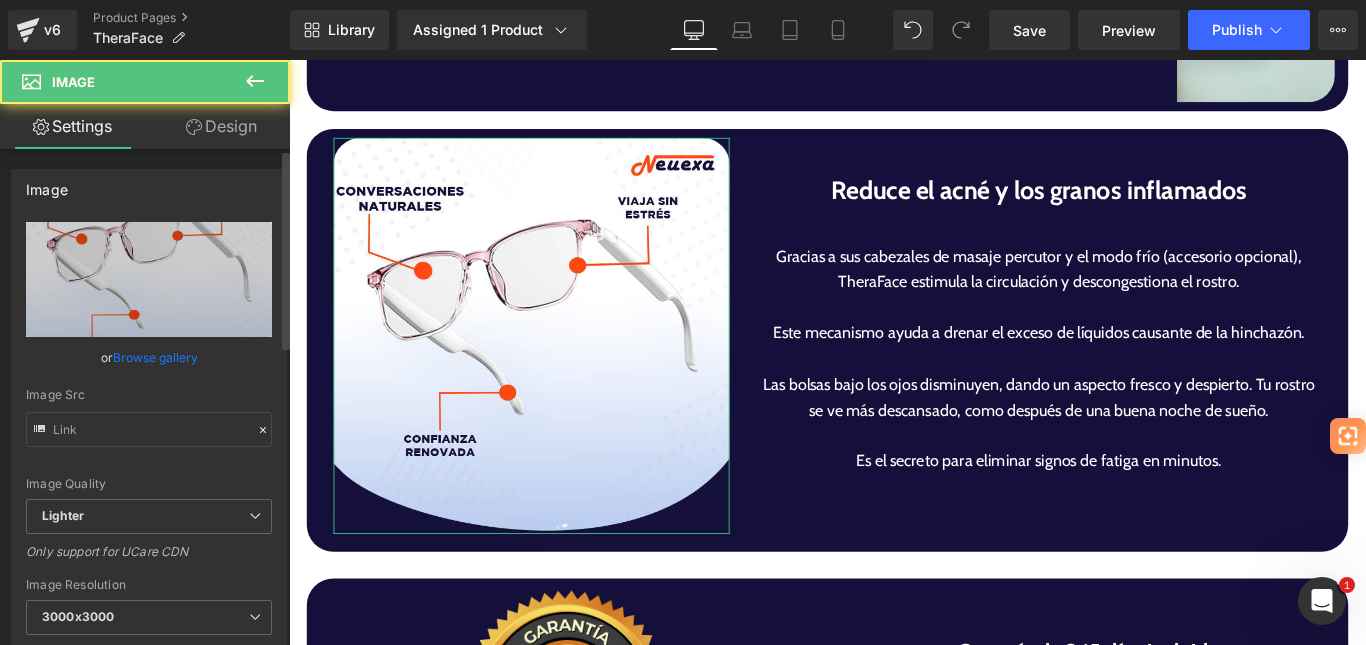 click on "Browse gallery" at bounding box center [155, 357] 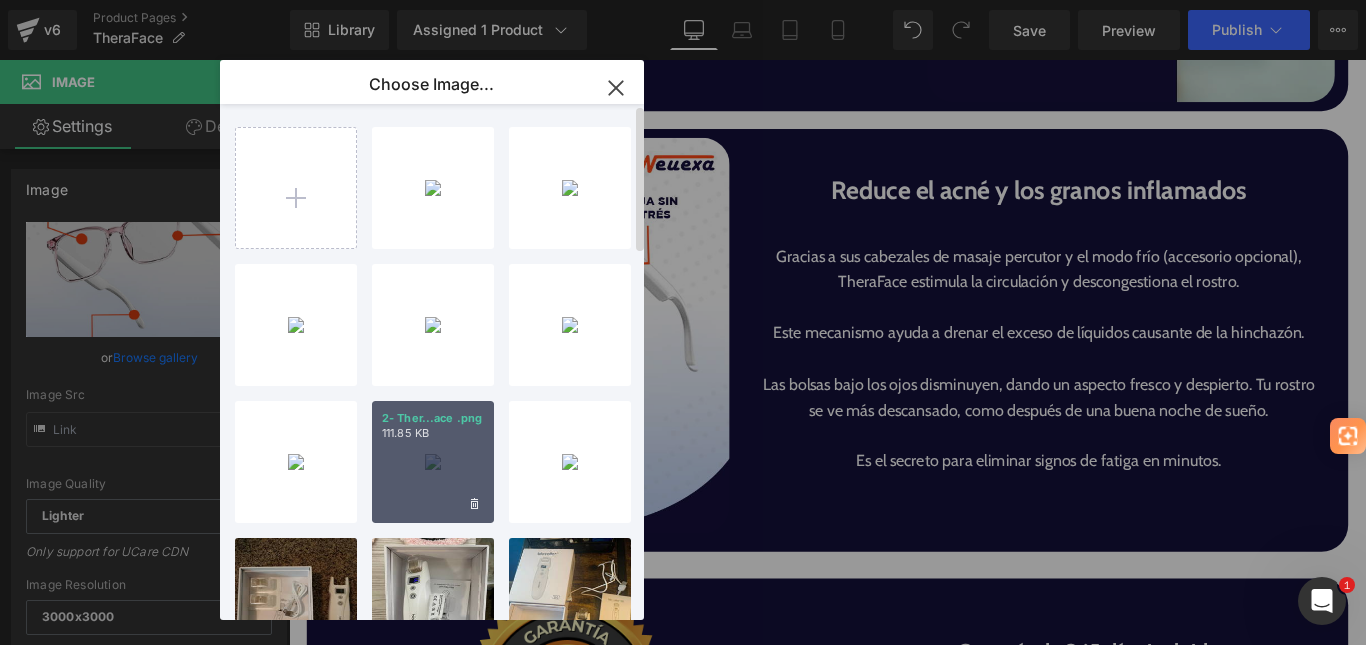 click on "2- Ther...ace .png 111.85 KB" at bounding box center (433, 462) 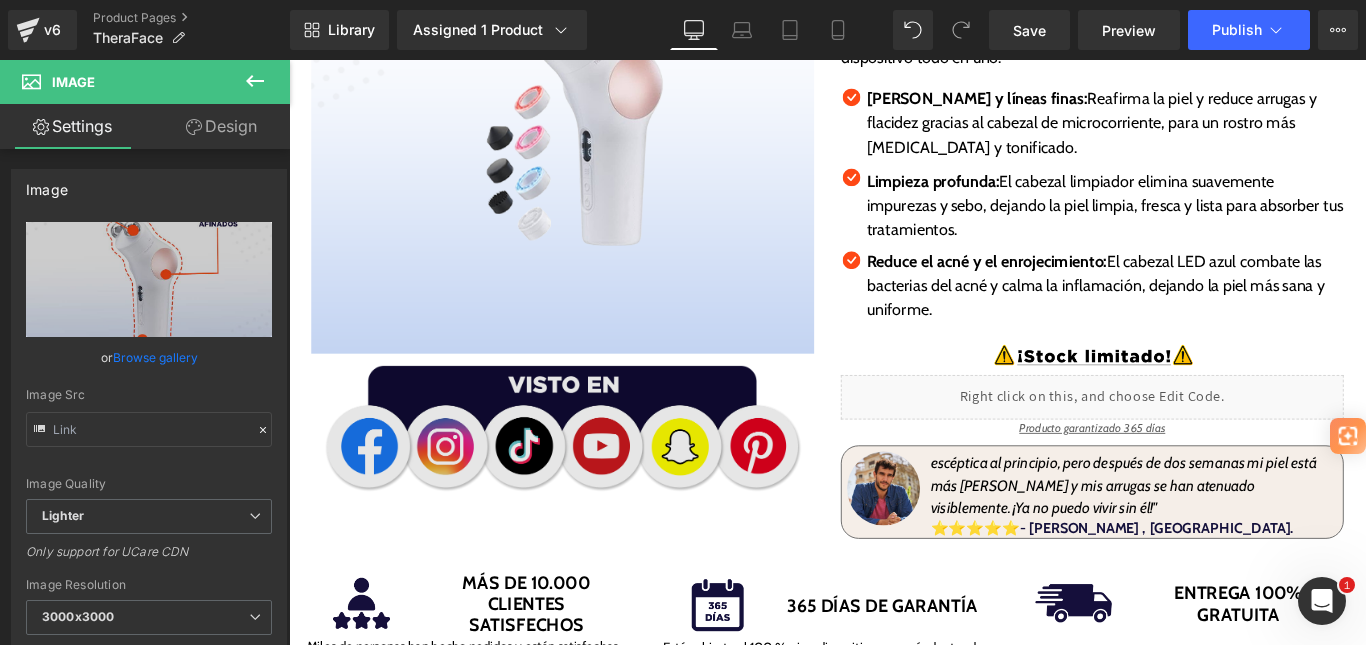 scroll, scrollTop: 600, scrollLeft: 0, axis: vertical 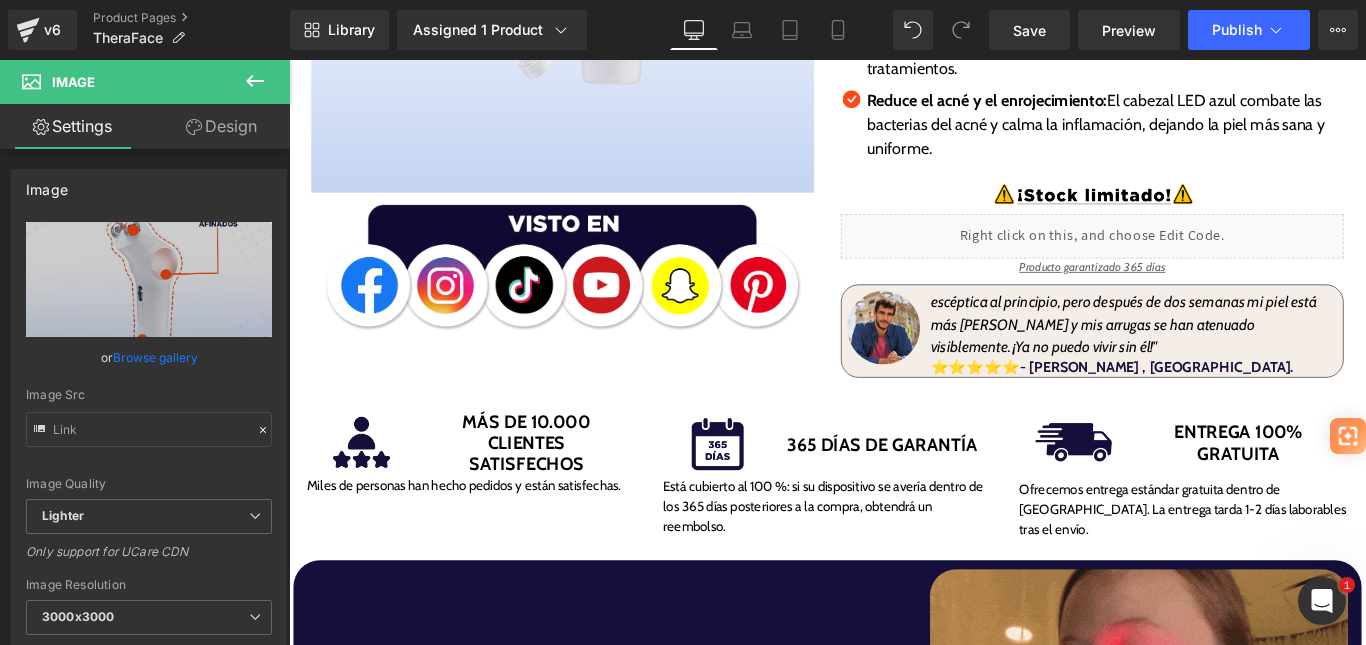 click 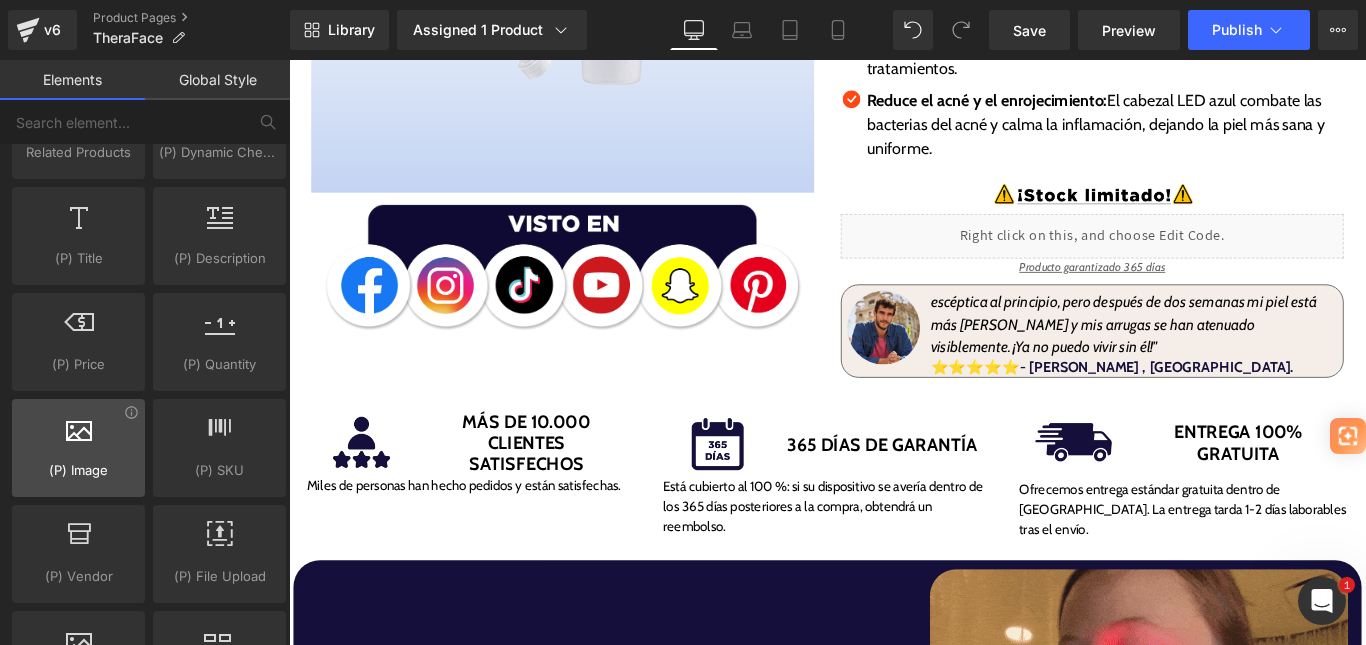 scroll, scrollTop: 2000, scrollLeft: 0, axis: vertical 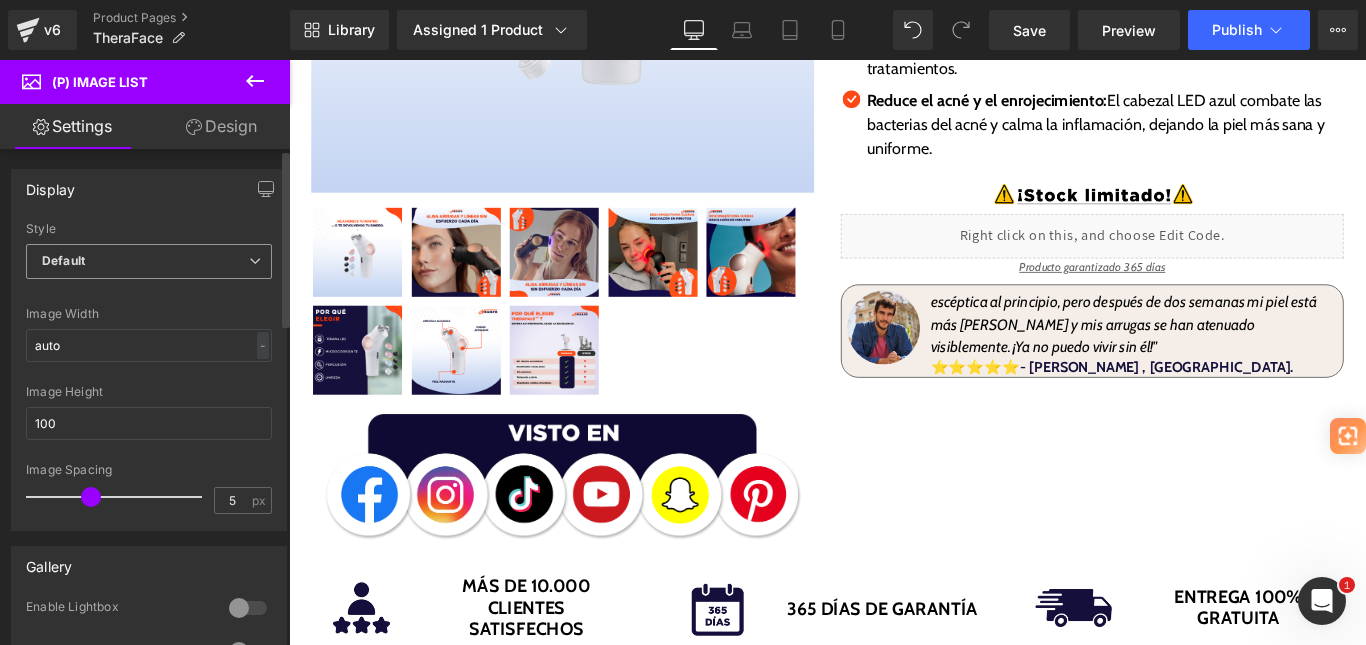 drag, startPoint x: 166, startPoint y: 250, endPoint x: 160, endPoint y: 271, distance: 21.84033 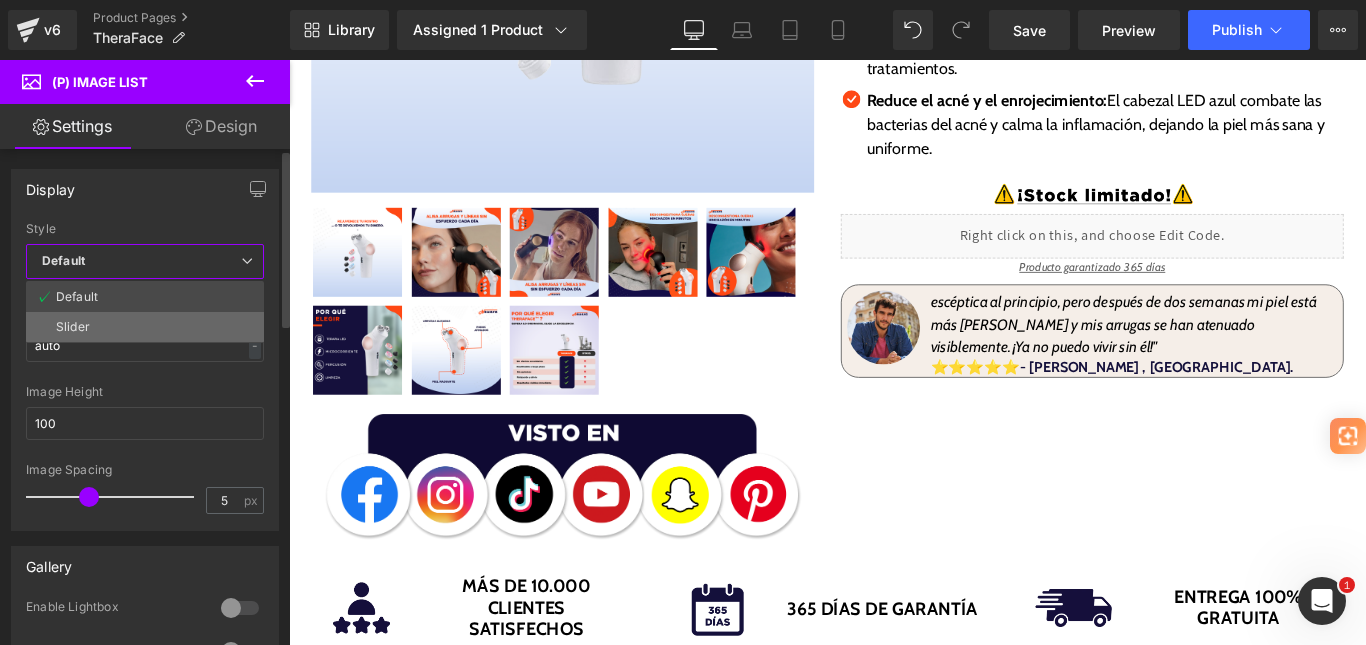 click on "Slider" at bounding box center [145, 327] 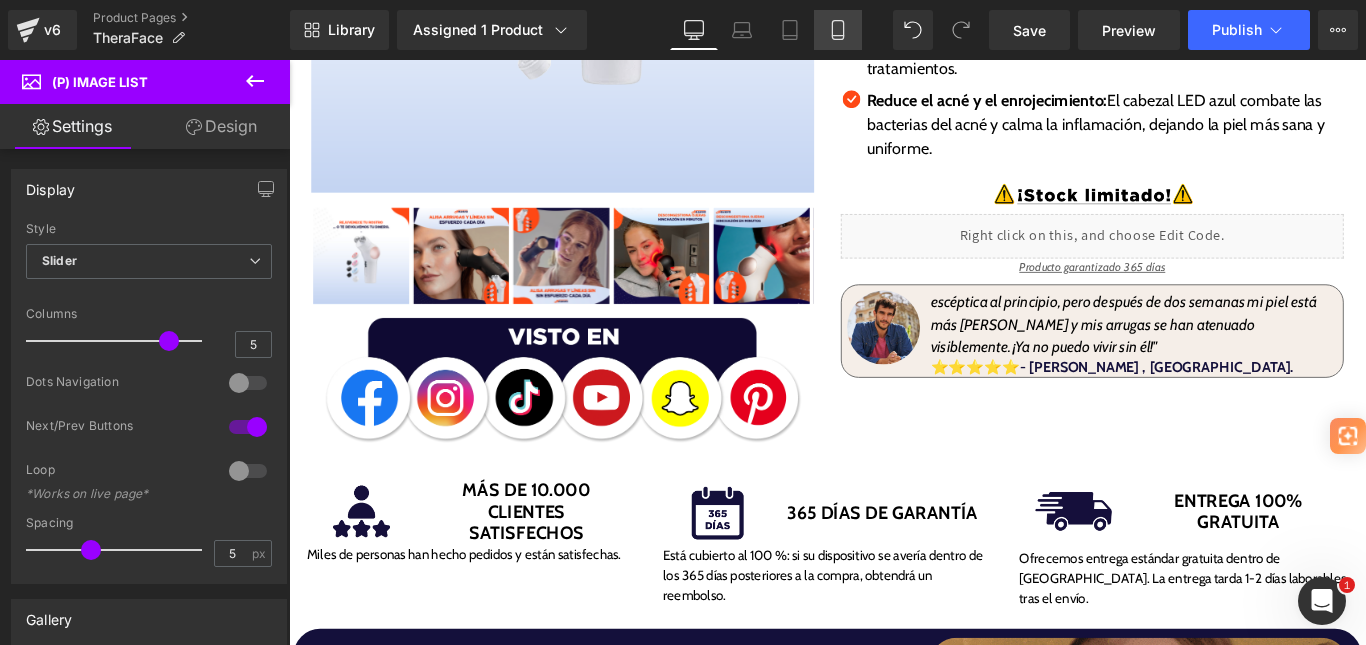 click on "Mobile" at bounding box center (838, 30) 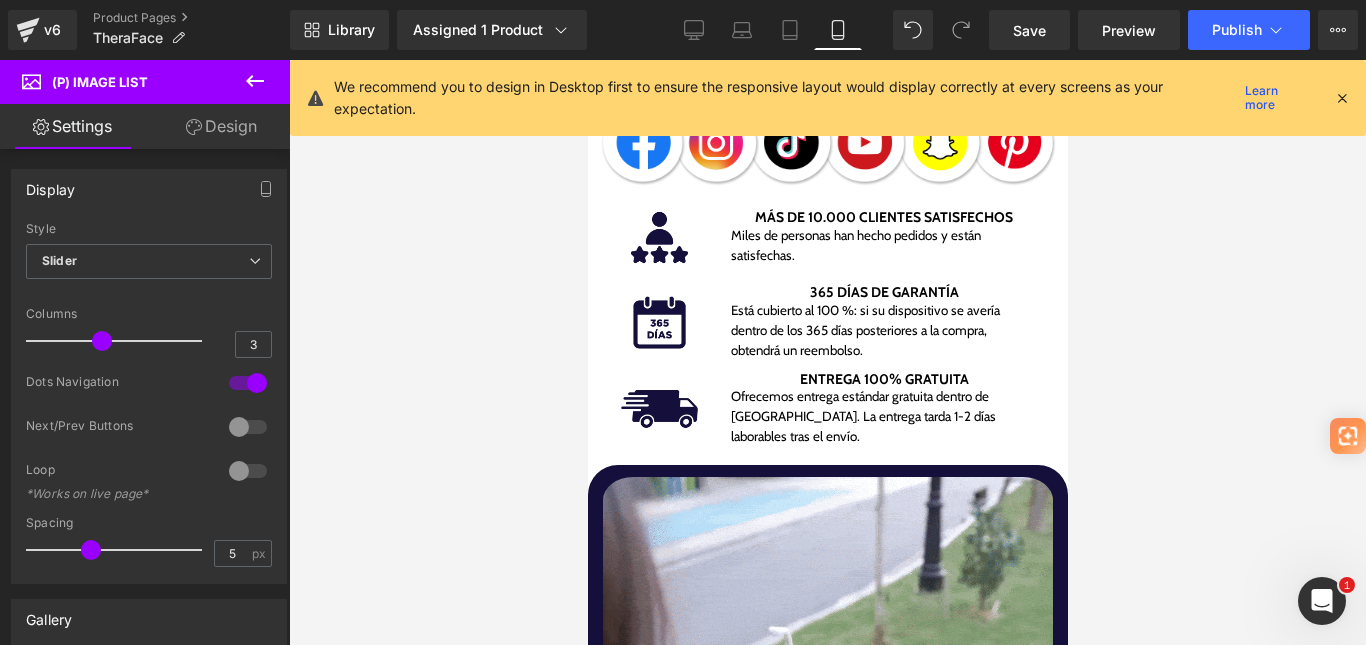 scroll, scrollTop: 1800, scrollLeft: 0, axis: vertical 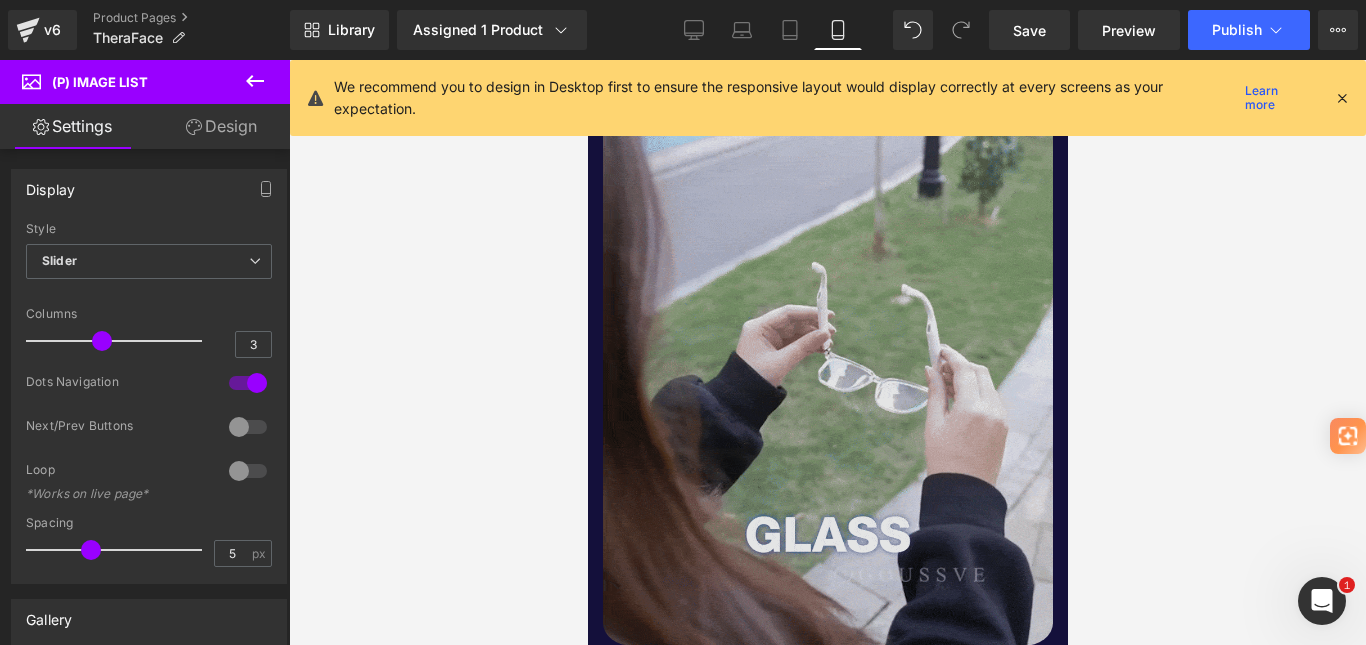 click at bounding box center (827, 364) 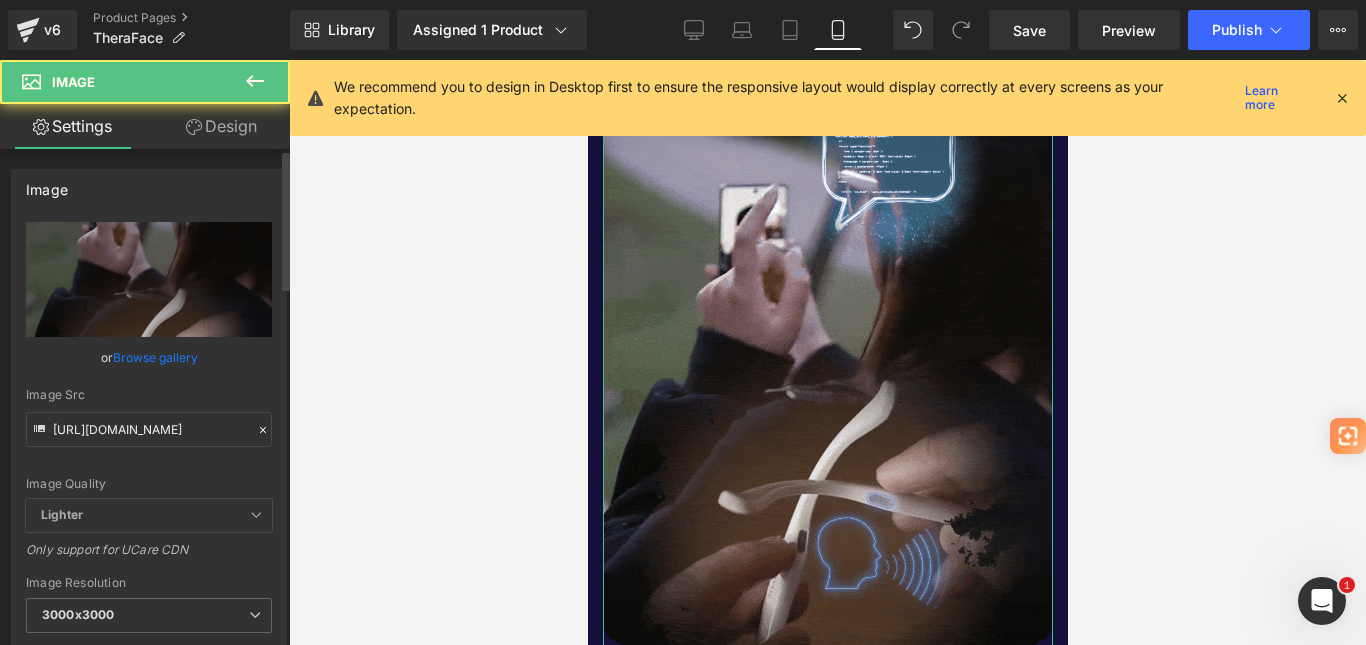click on "Browse gallery" at bounding box center (155, 357) 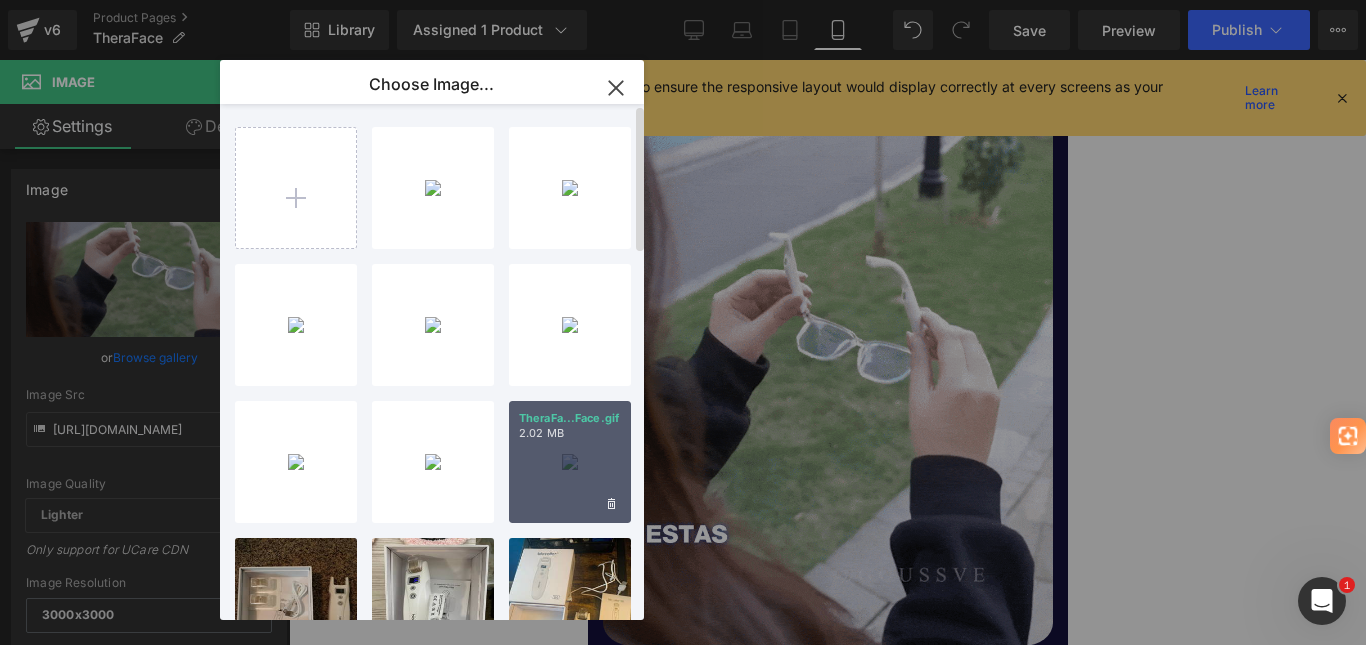 click on "TheraFa...Face.gif 2.02 MB" at bounding box center (570, 462) 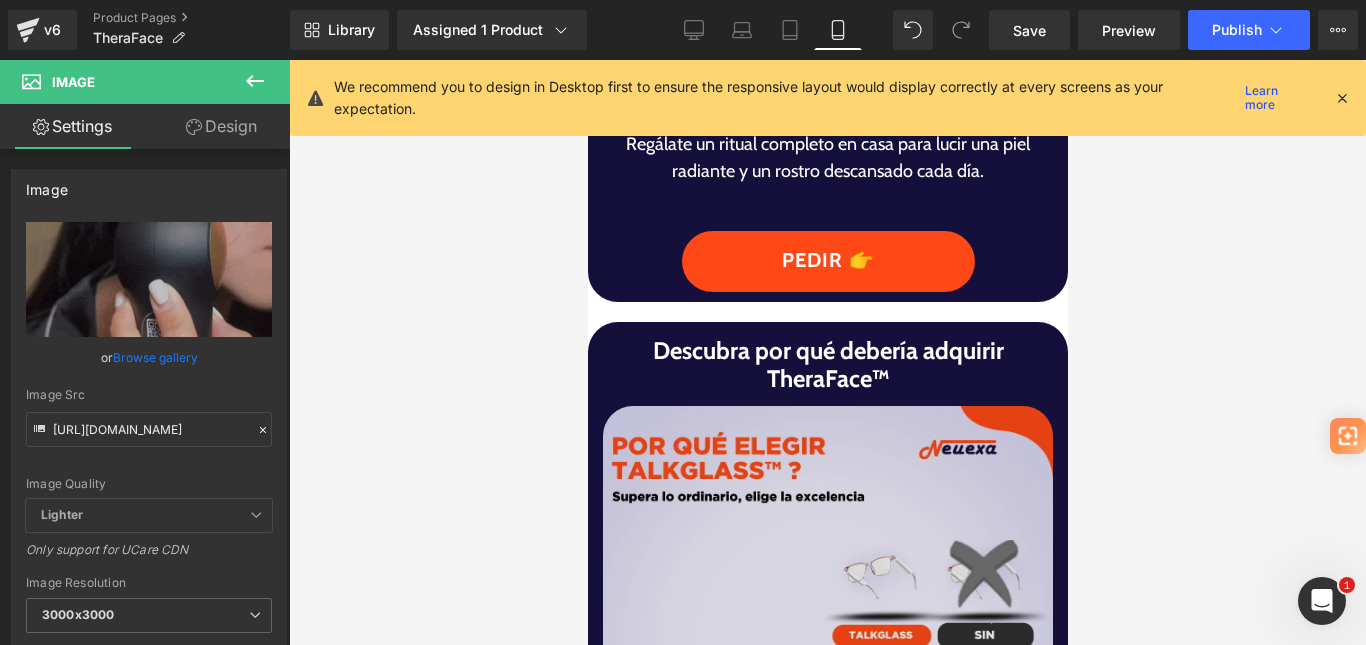 scroll, scrollTop: 2900, scrollLeft: 0, axis: vertical 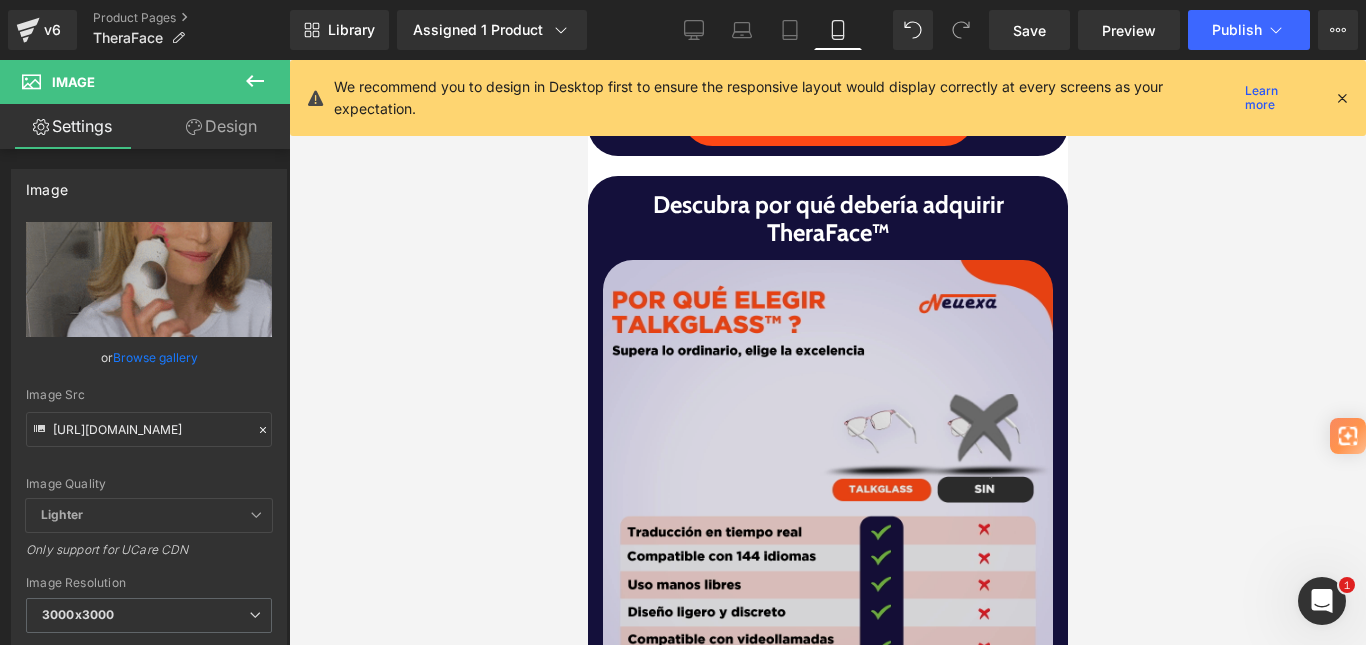 click at bounding box center (827, 485) 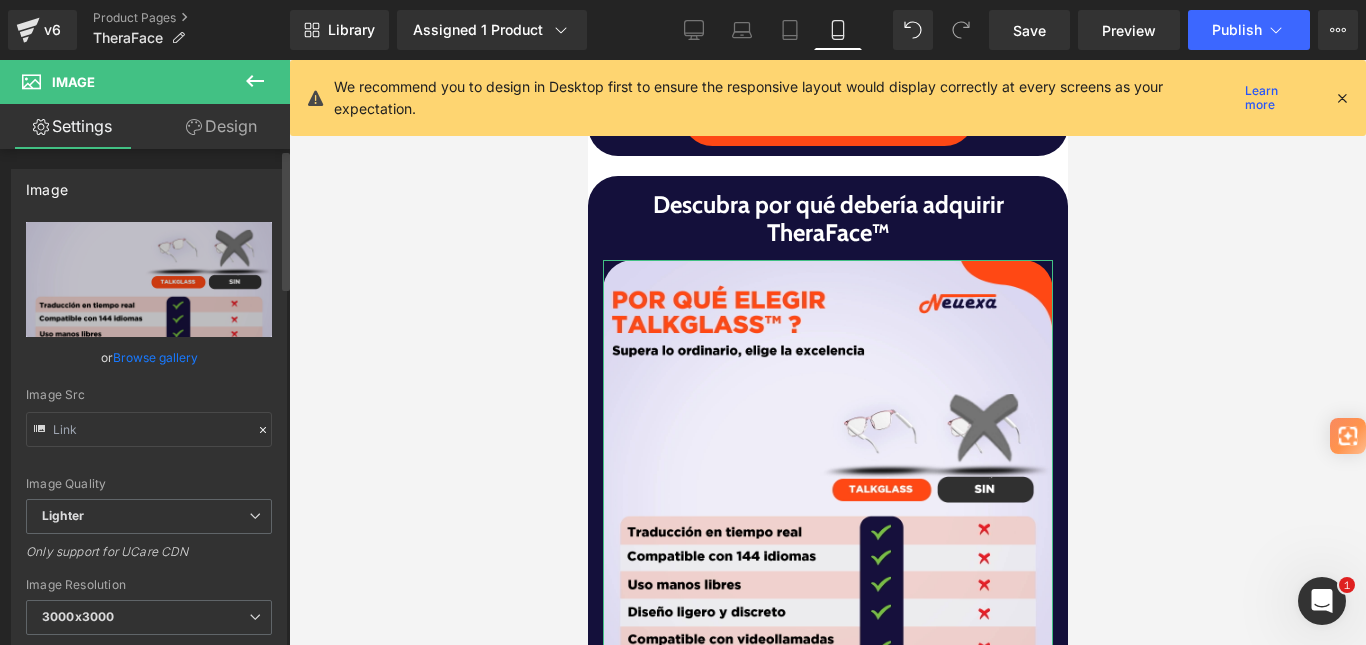 click on "Browse gallery" at bounding box center [155, 357] 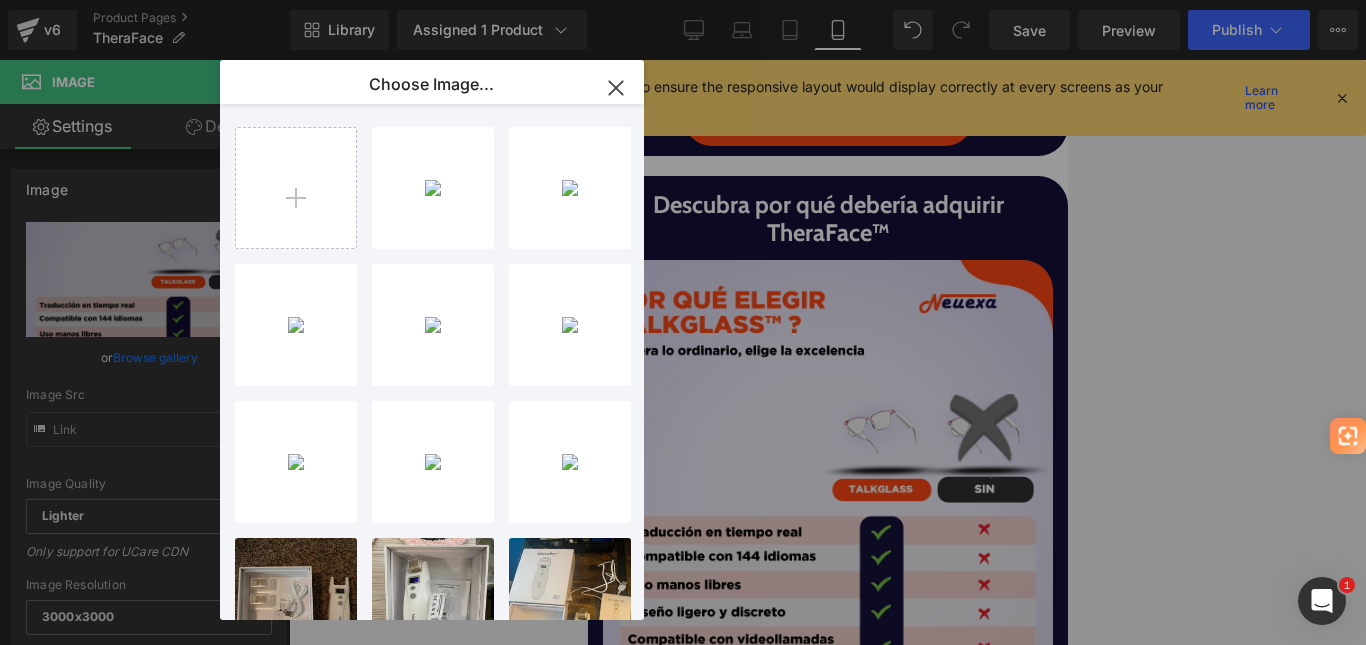 click on "3- Ther...ace .png" at bounding box center (0, 0) 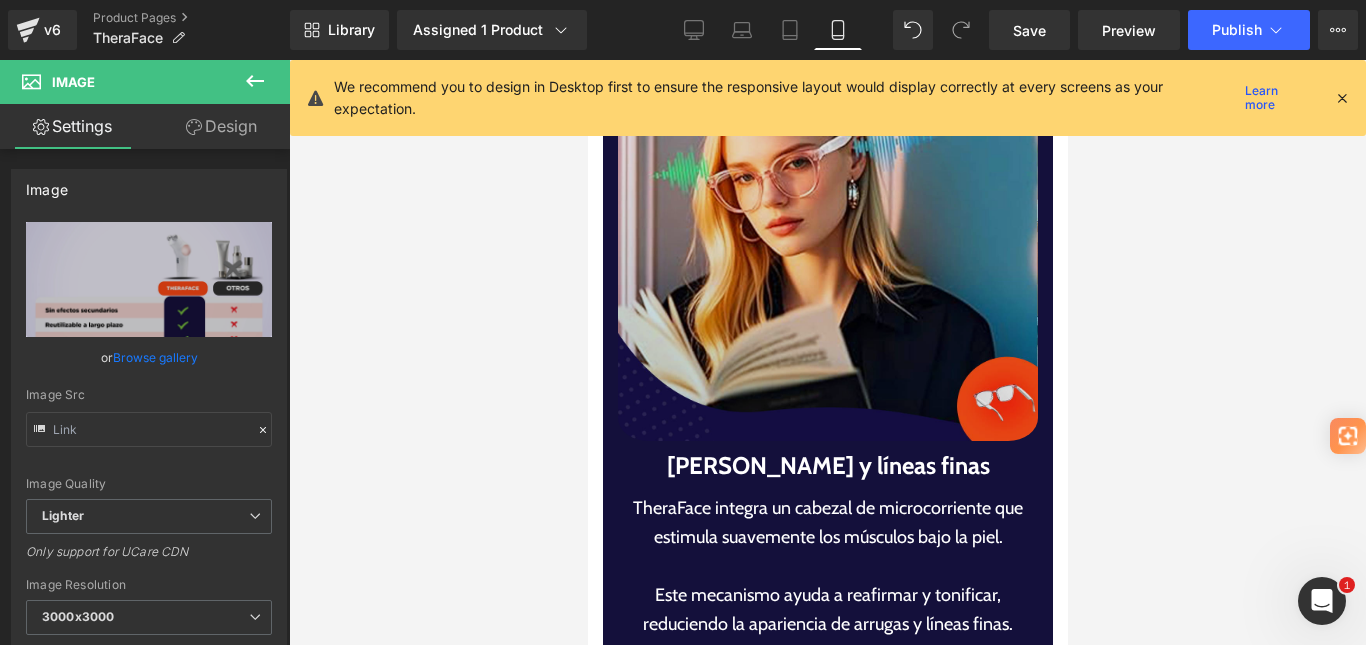 click at bounding box center [827, 231] 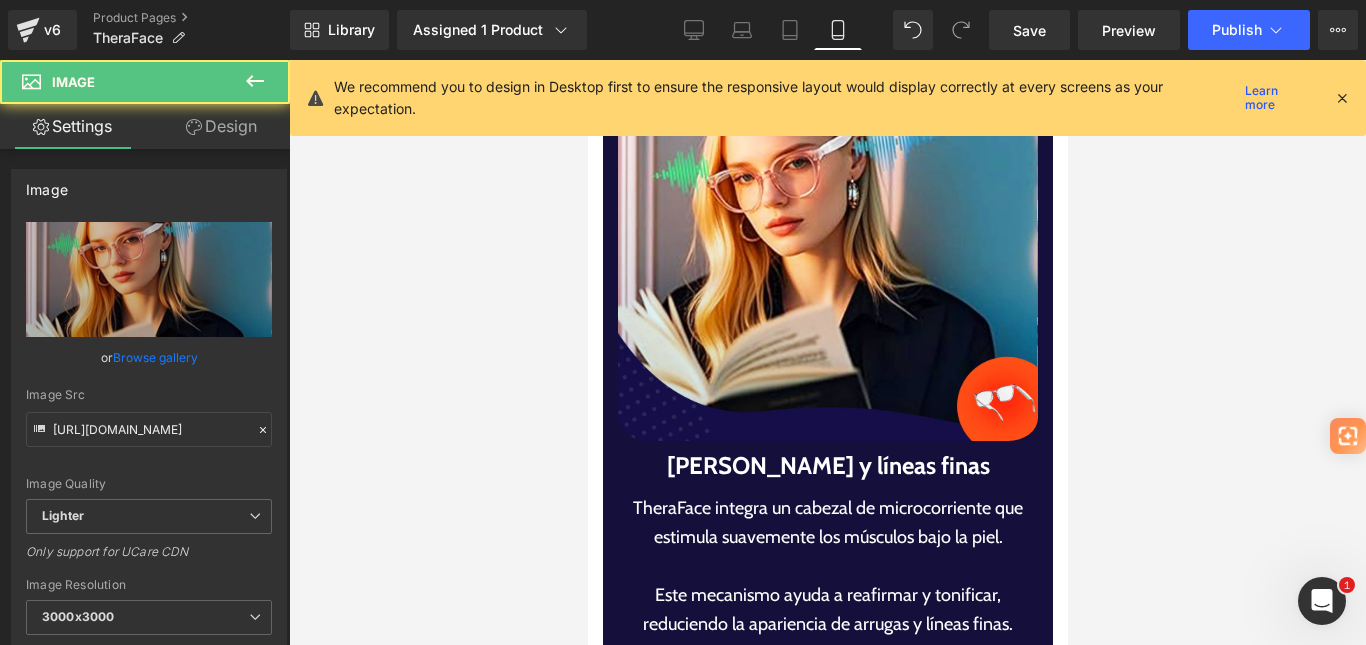 scroll, scrollTop: 4800, scrollLeft: 0, axis: vertical 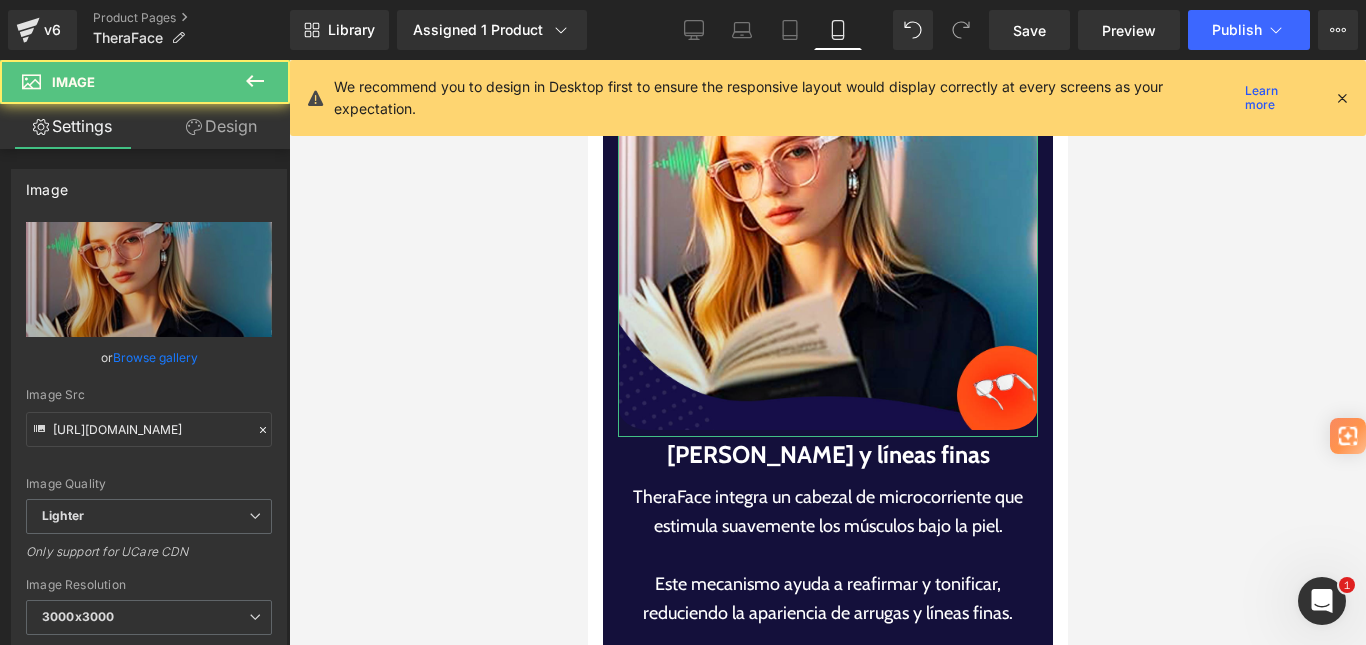 click on "Browse gallery" at bounding box center [155, 357] 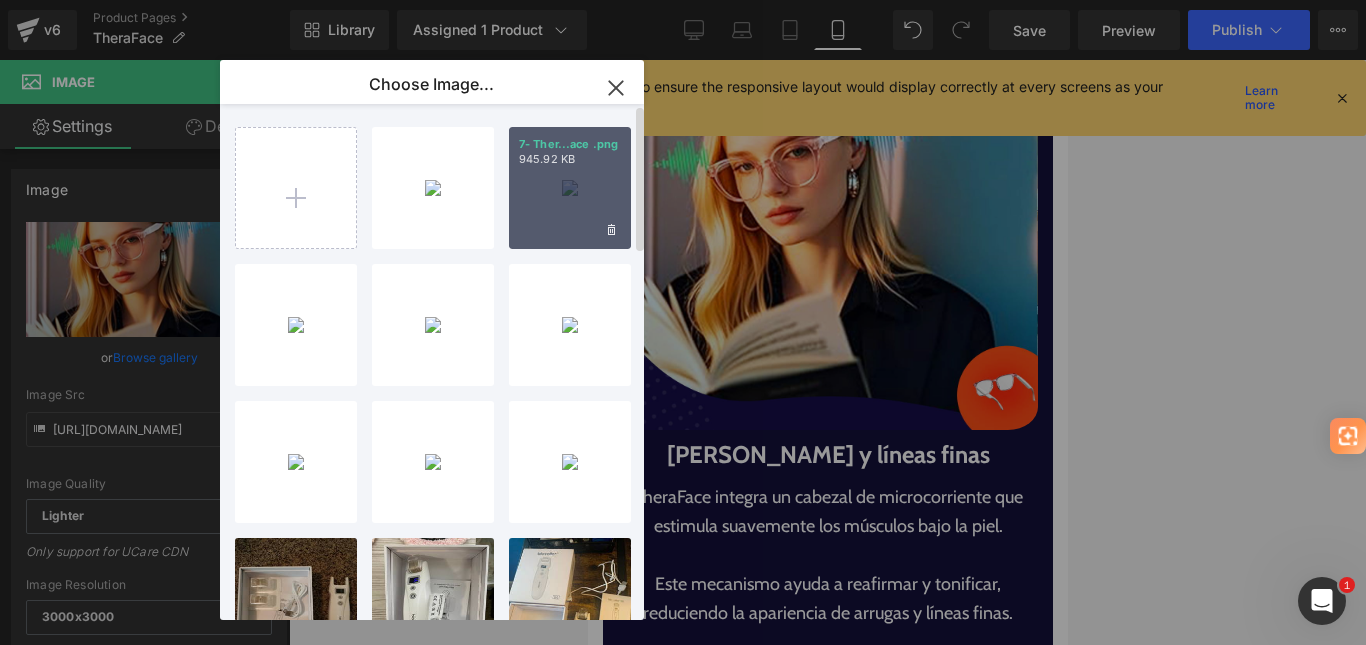 click on "7- Ther...ace .png 945.92 KB" at bounding box center (570, 188) 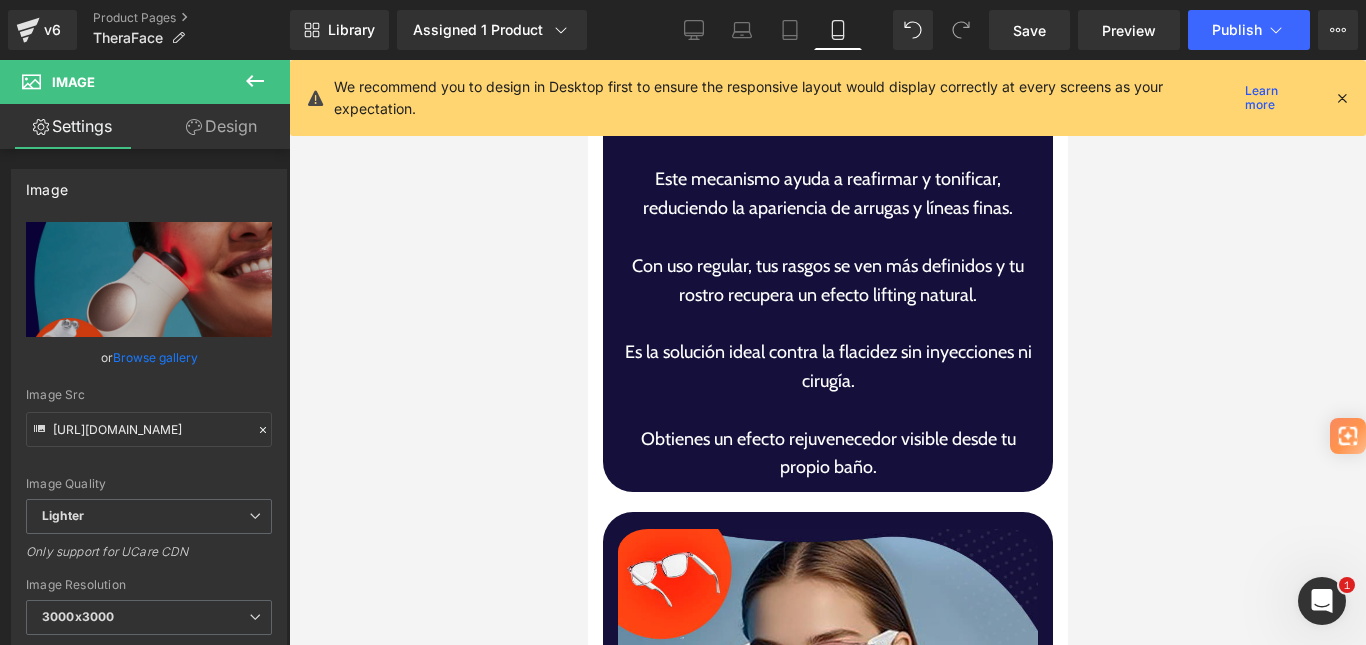 scroll, scrollTop: 5800, scrollLeft: 0, axis: vertical 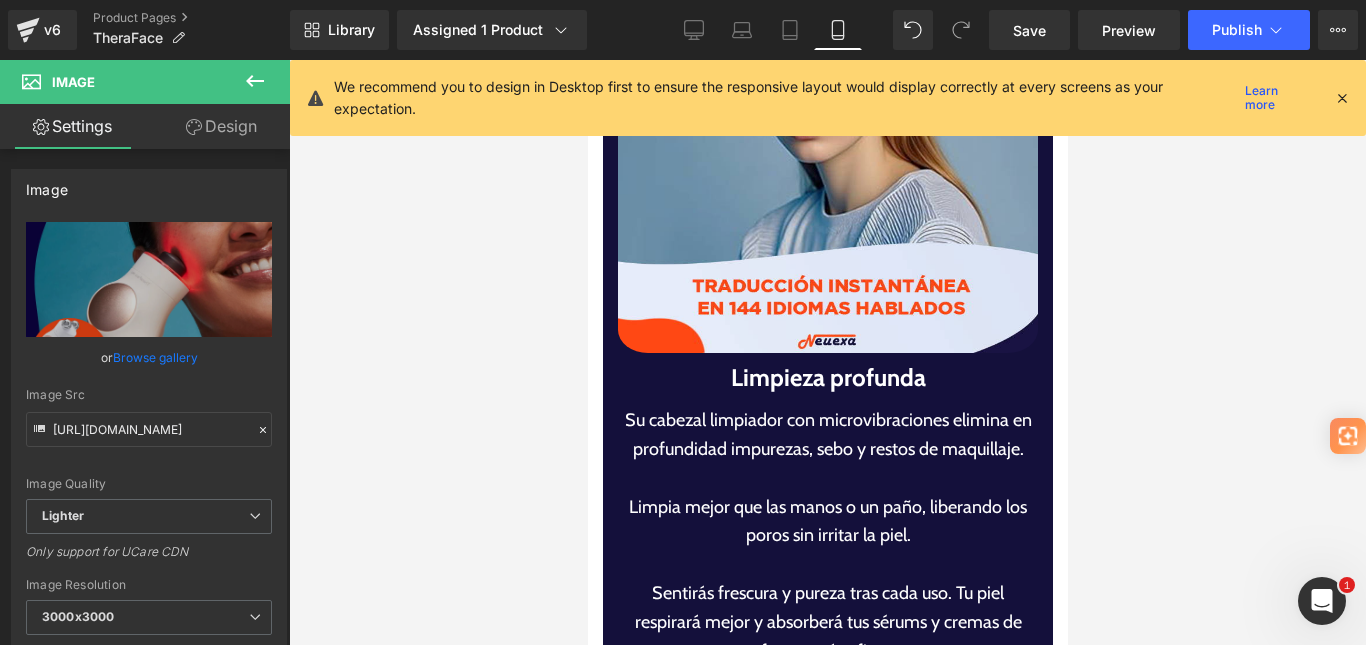 click at bounding box center (827, 143) 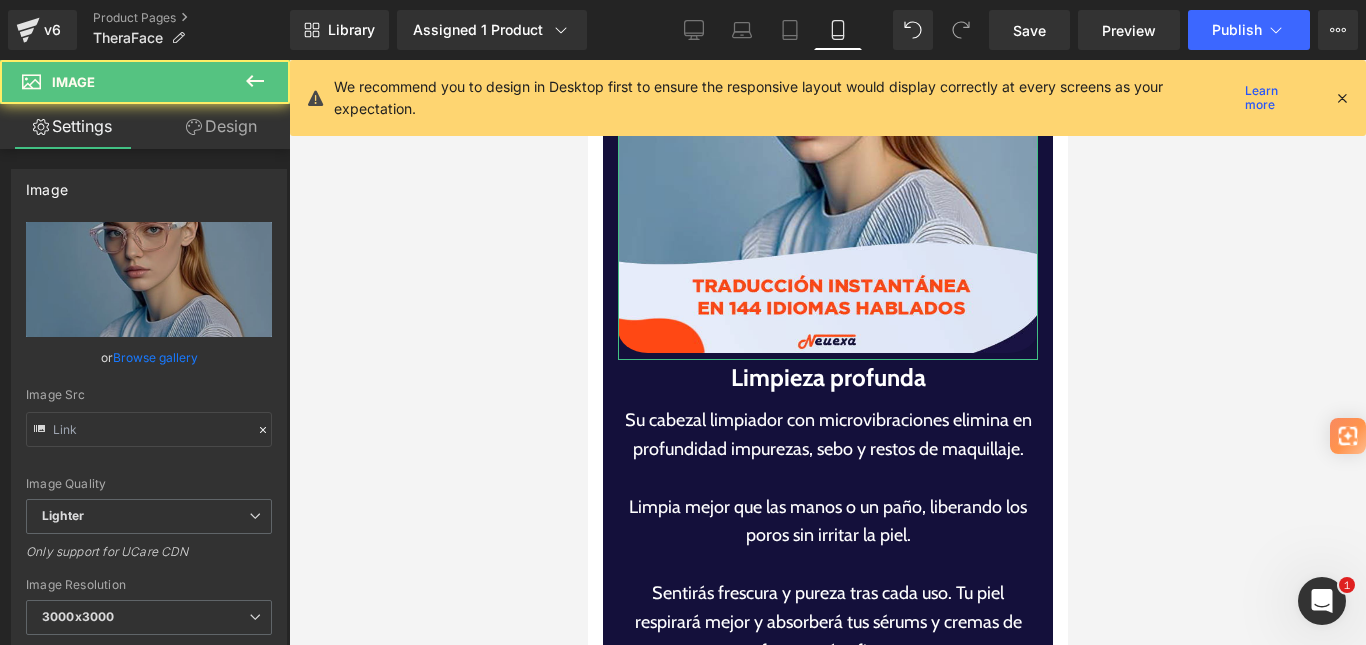 click on "Browse gallery" at bounding box center [155, 357] 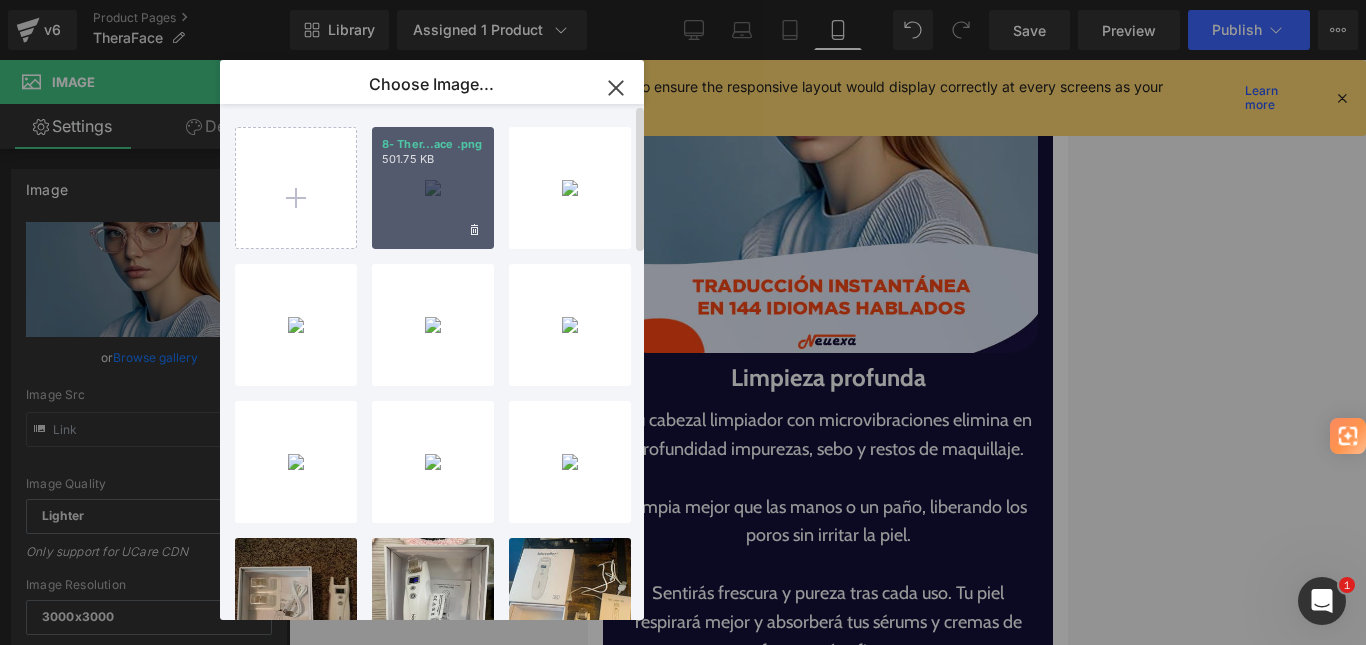 click on "8- Ther...ace .png 501.75 KB" at bounding box center (433, 188) 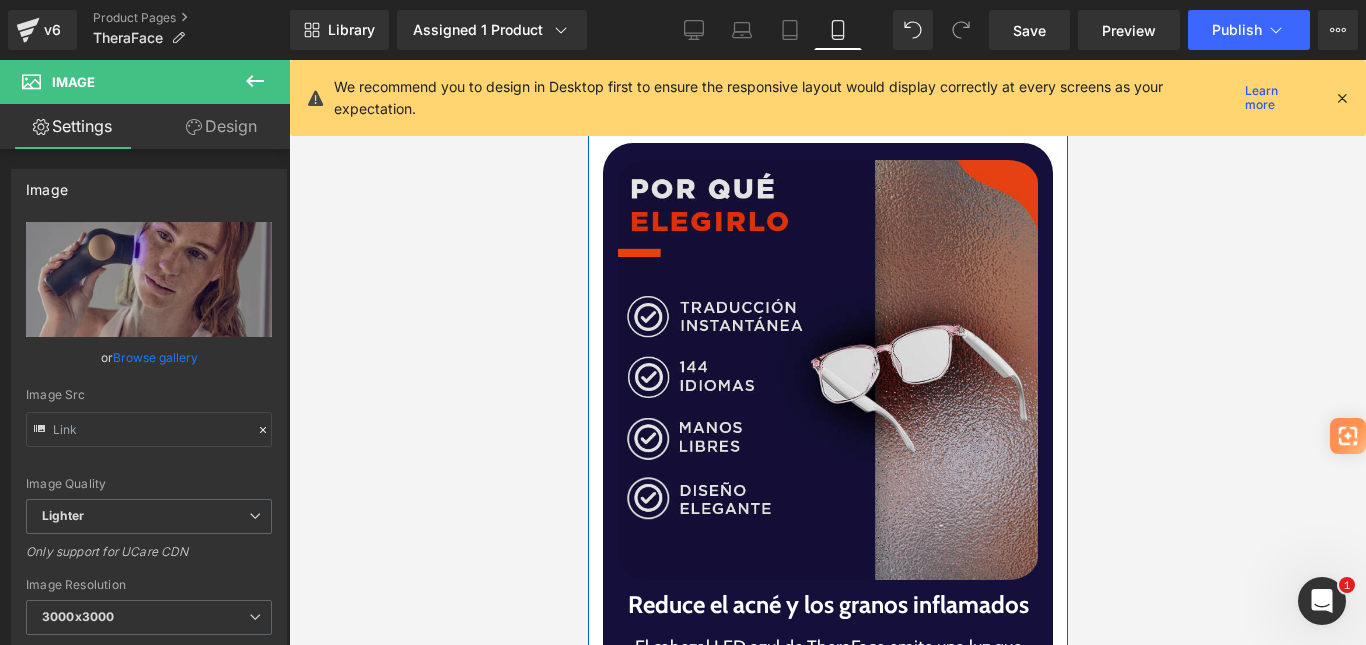 scroll, scrollTop: 6400, scrollLeft: 0, axis: vertical 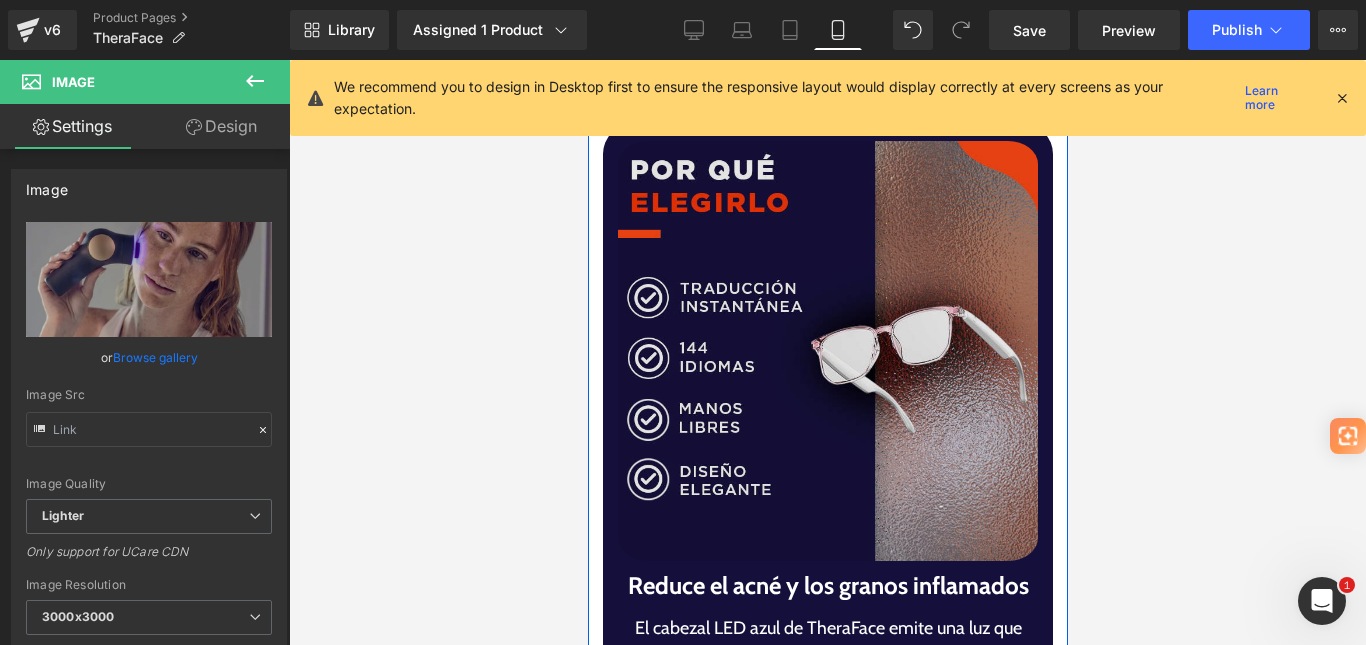 click at bounding box center (827, 351) 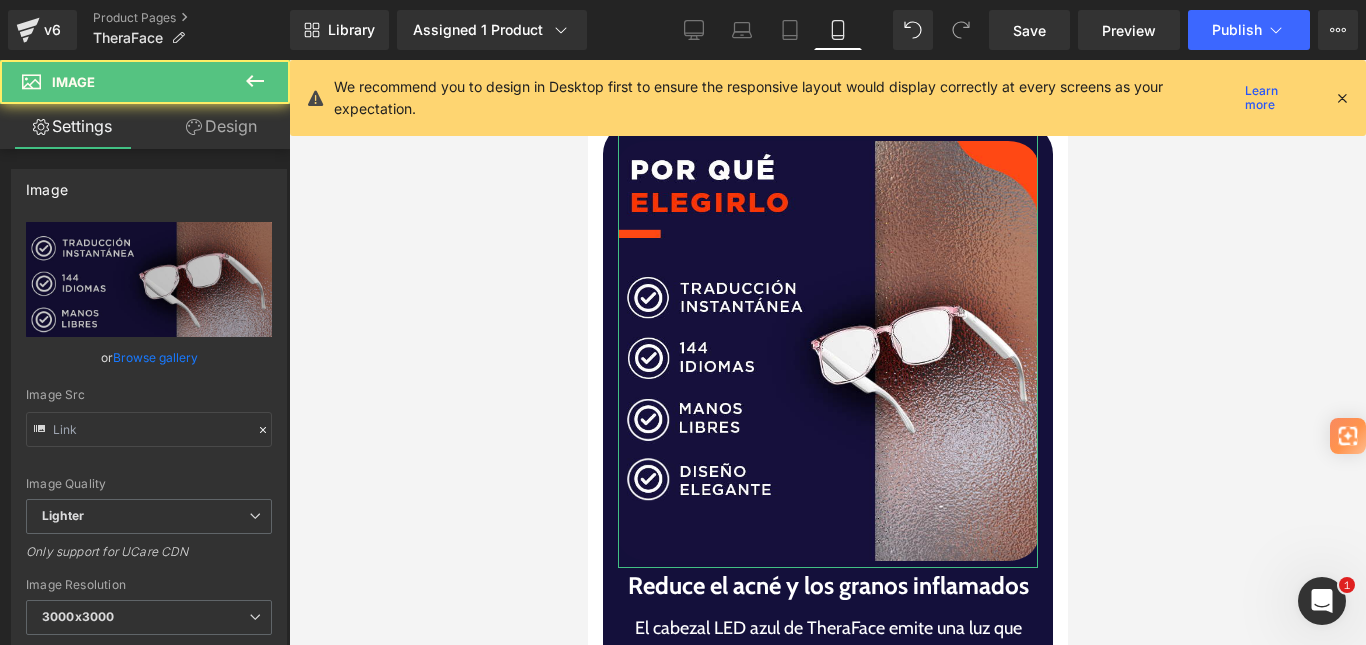 click on "Browse gallery" at bounding box center (155, 357) 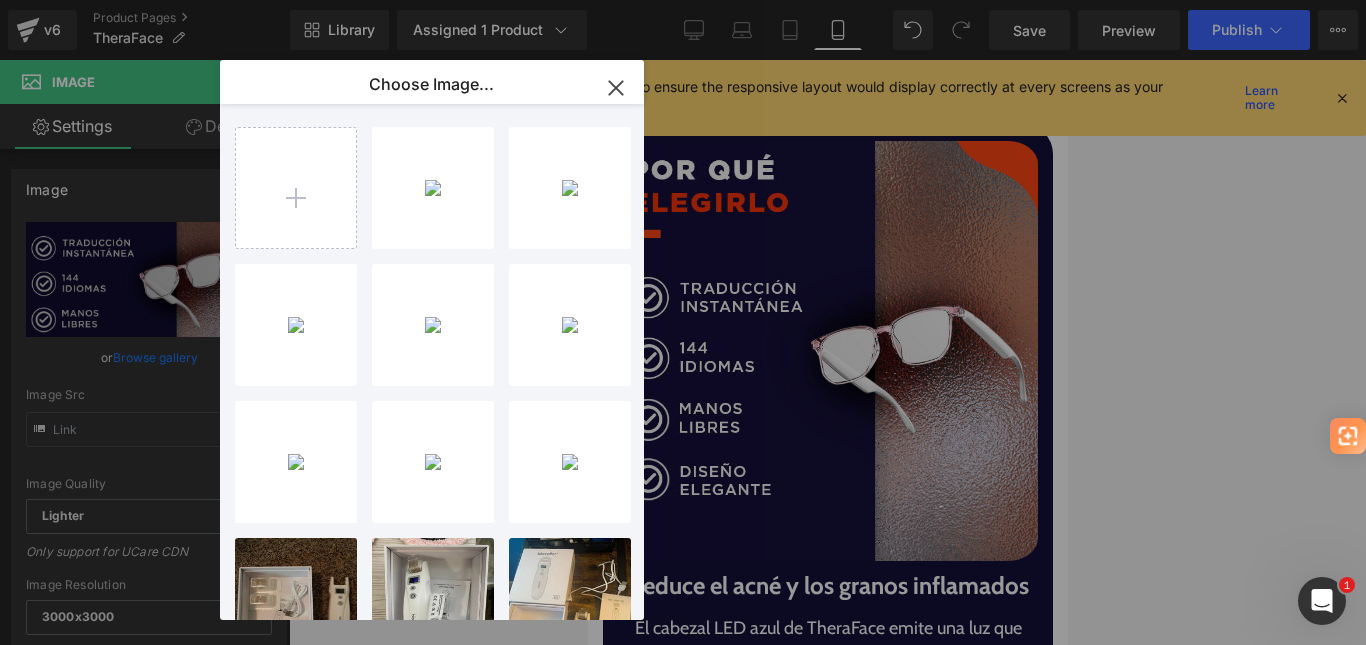 click on "209.33 KB" at bounding box center (0, 0) 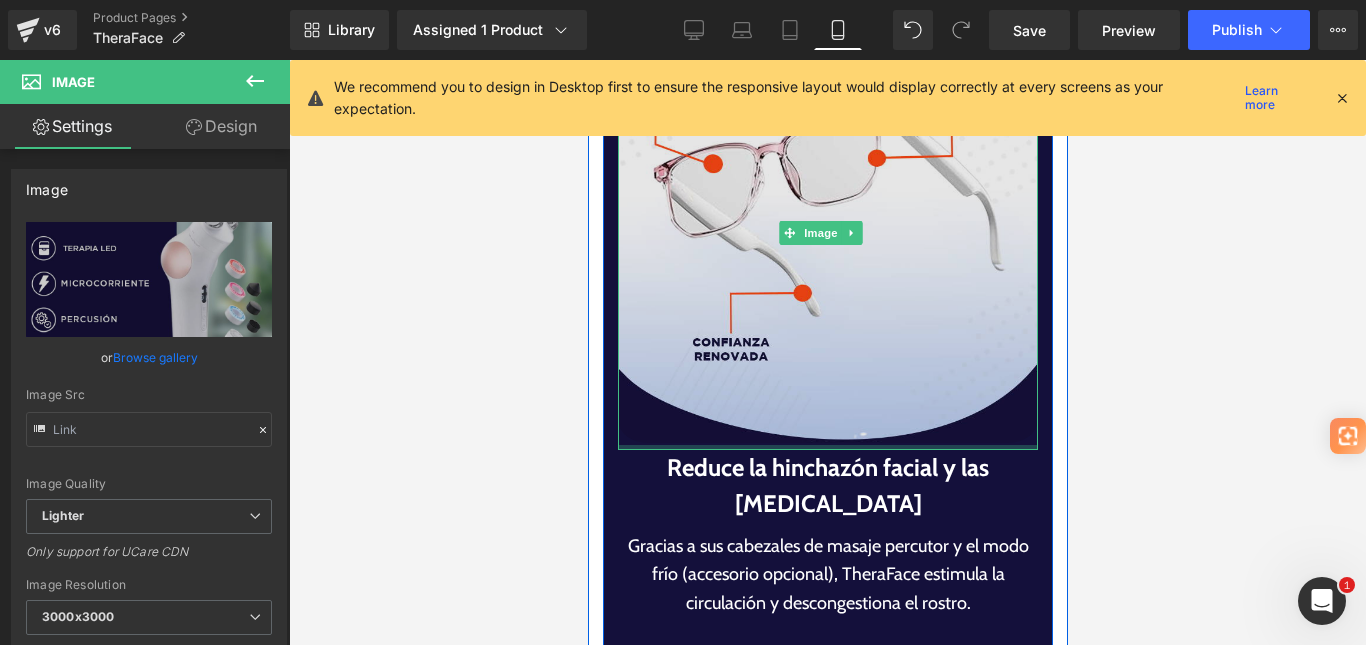 scroll, scrollTop: 7200, scrollLeft: 0, axis: vertical 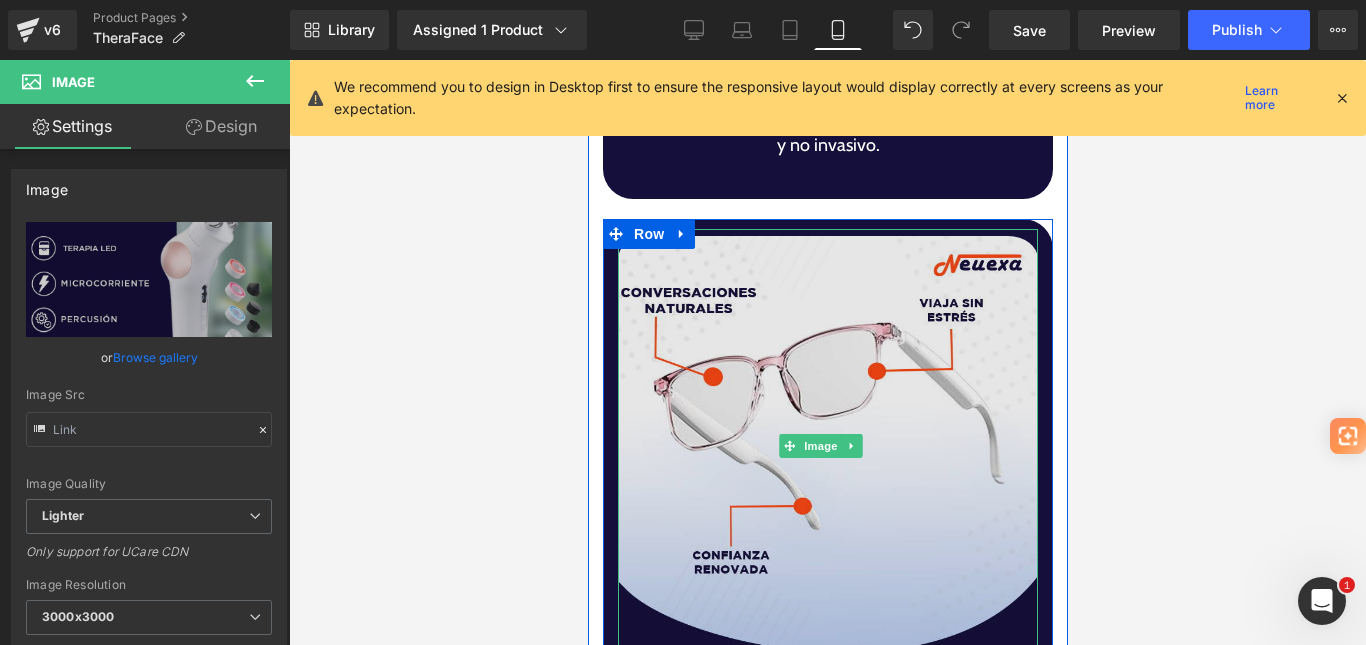 click at bounding box center [827, 446] 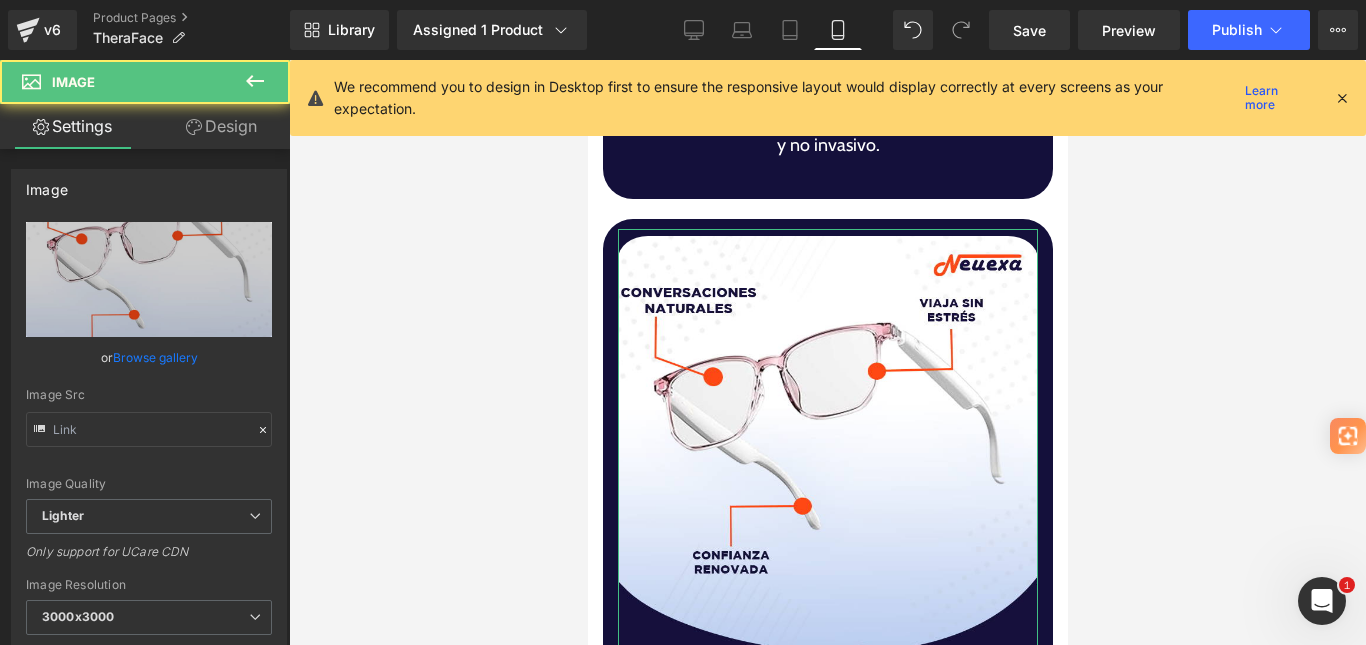 click on "Browse gallery" at bounding box center [155, 357] 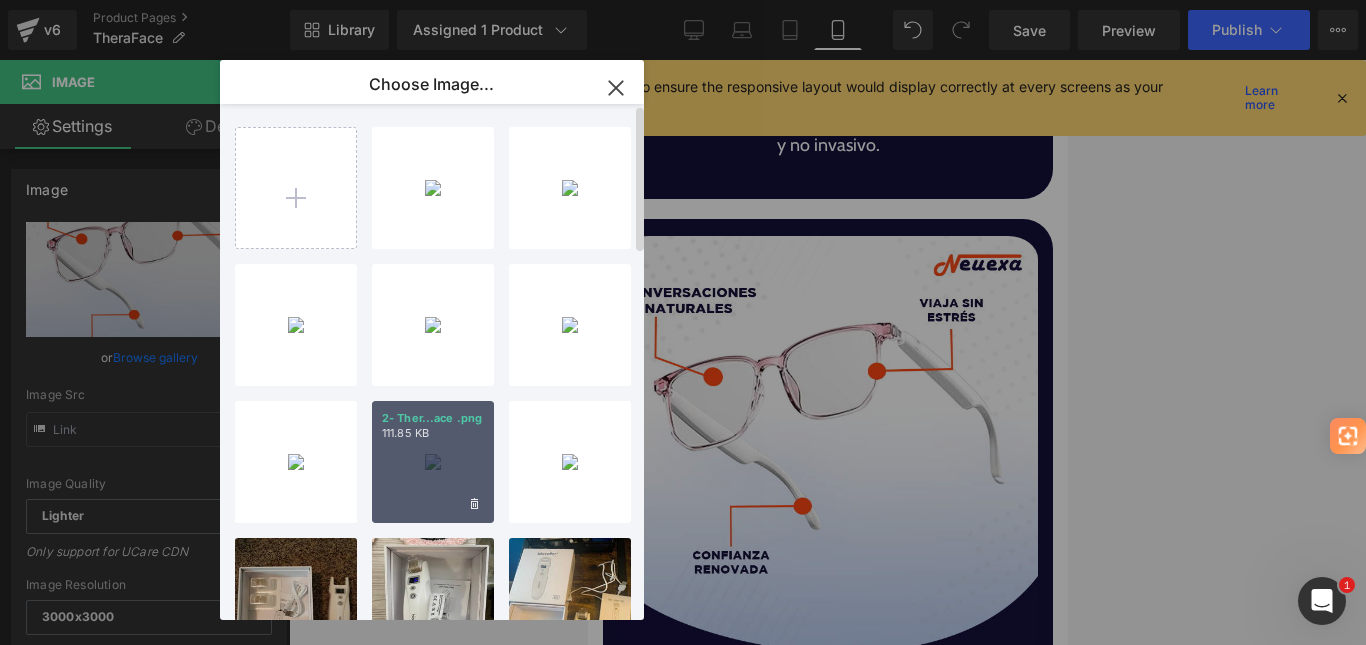 click on "2- Ther...ace .png 111.85 KB" at bounding box center [433, 462] 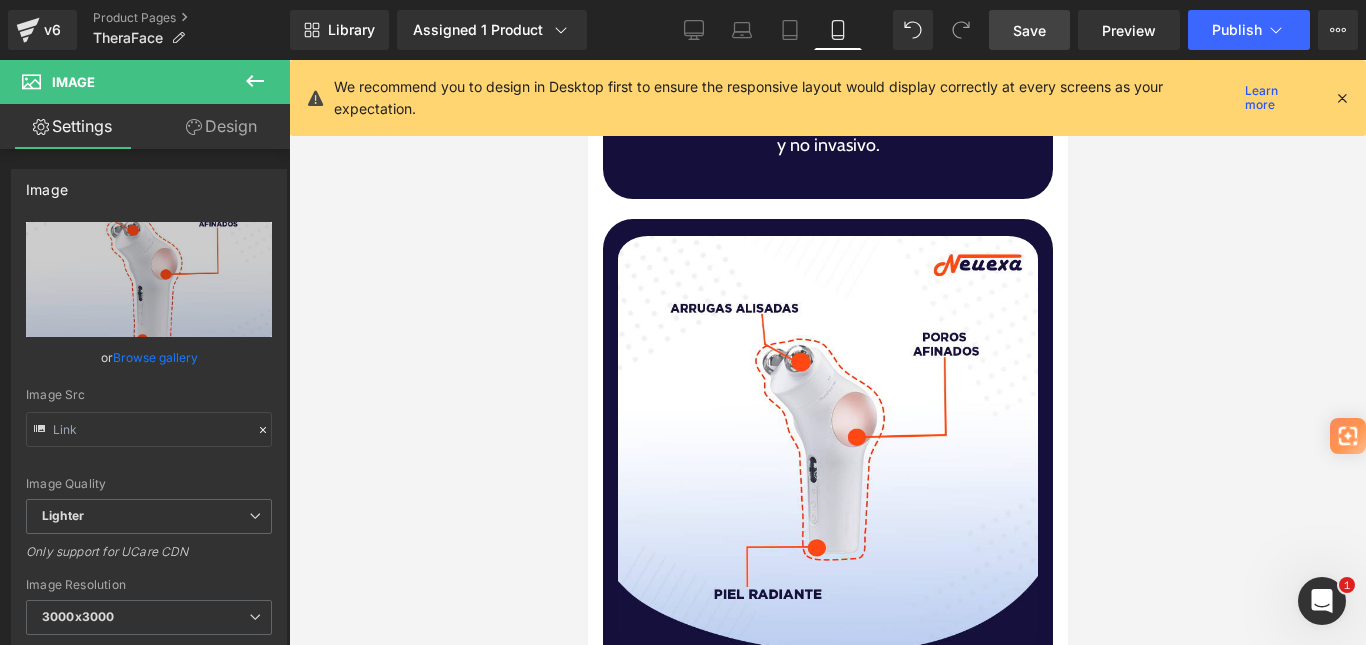 click on "Save" at bounding box center (1029, 30) 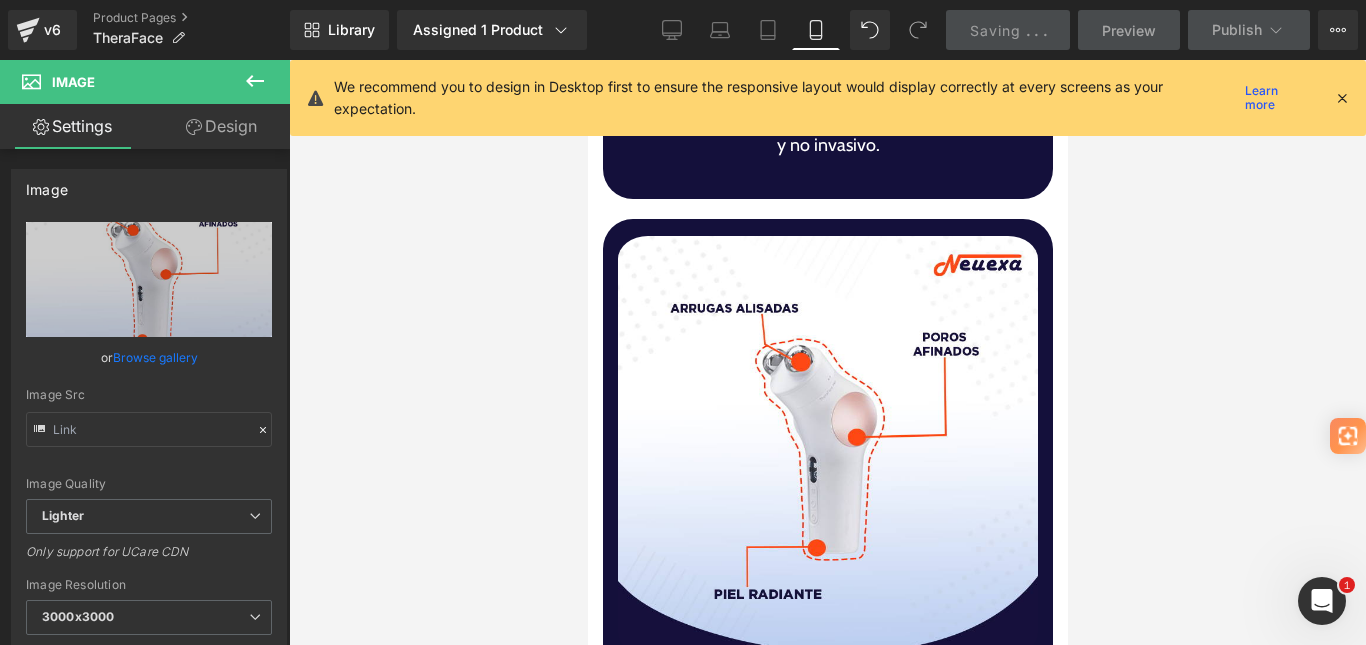 scroll, scrollTop: 7600, scrollLeft: 0, axis: vertical 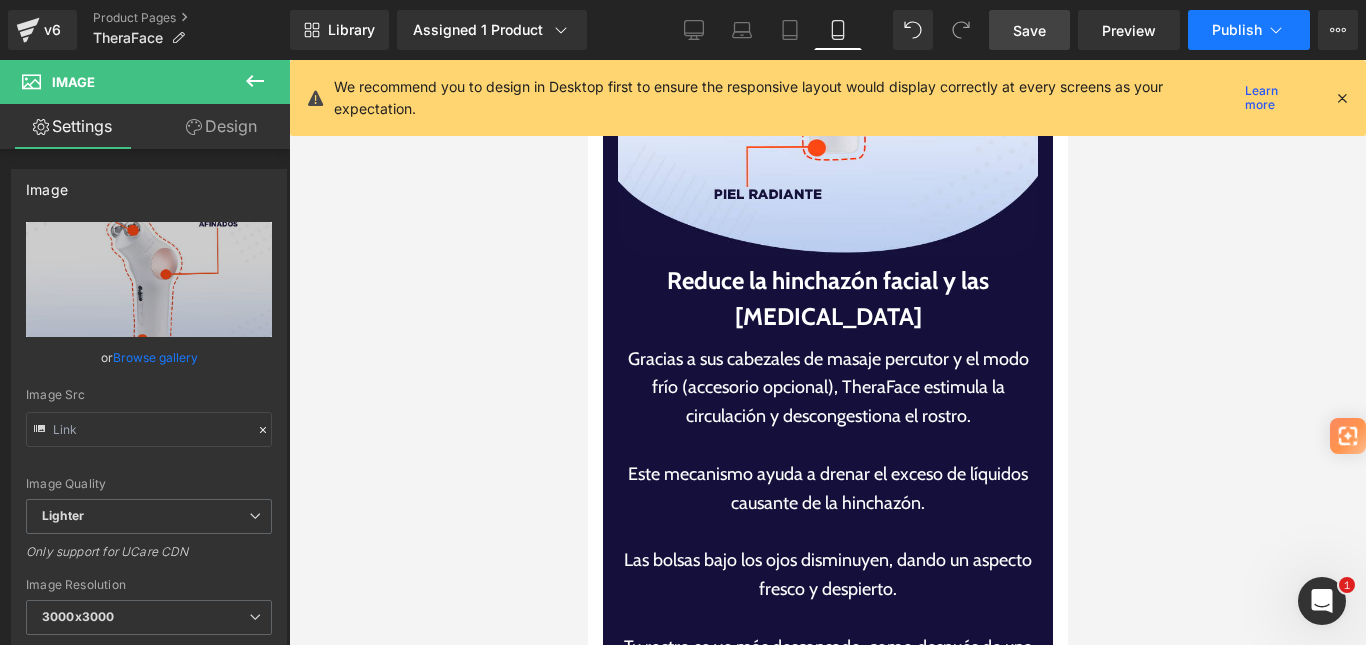 click on "Publish" at bounding box center [1237, 30] 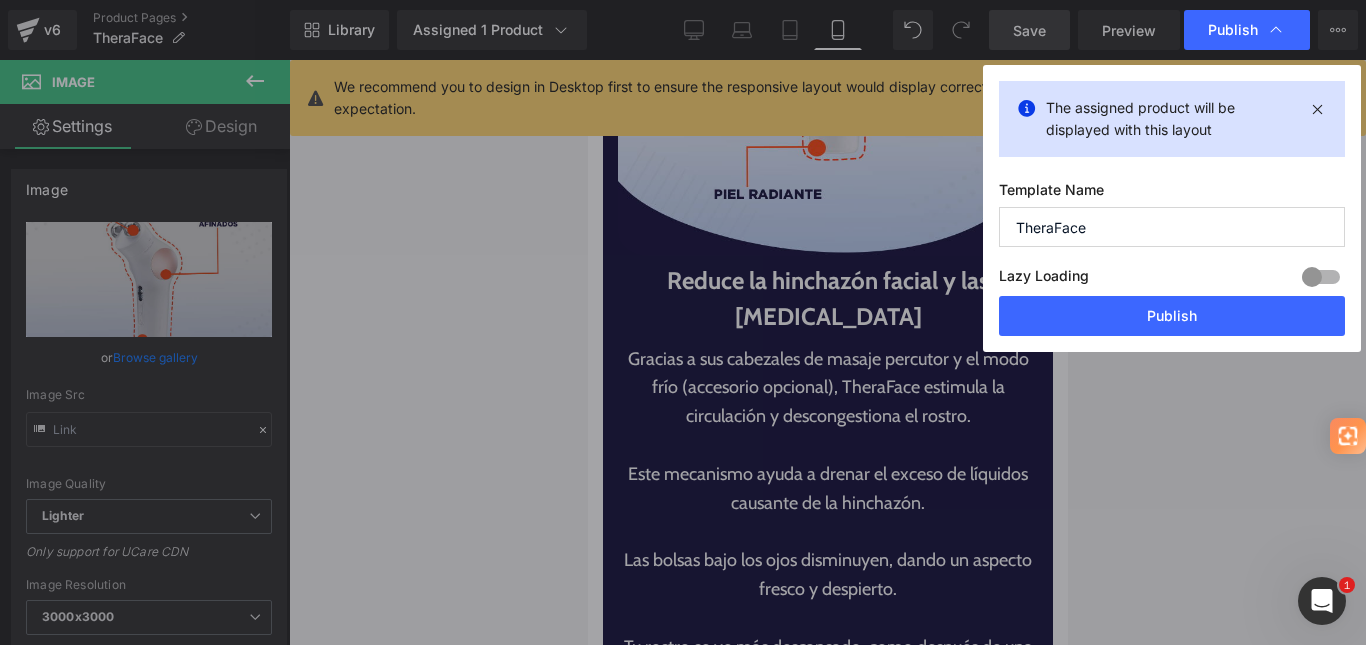 click on "Publish" at bounding box center [1172, 316] 